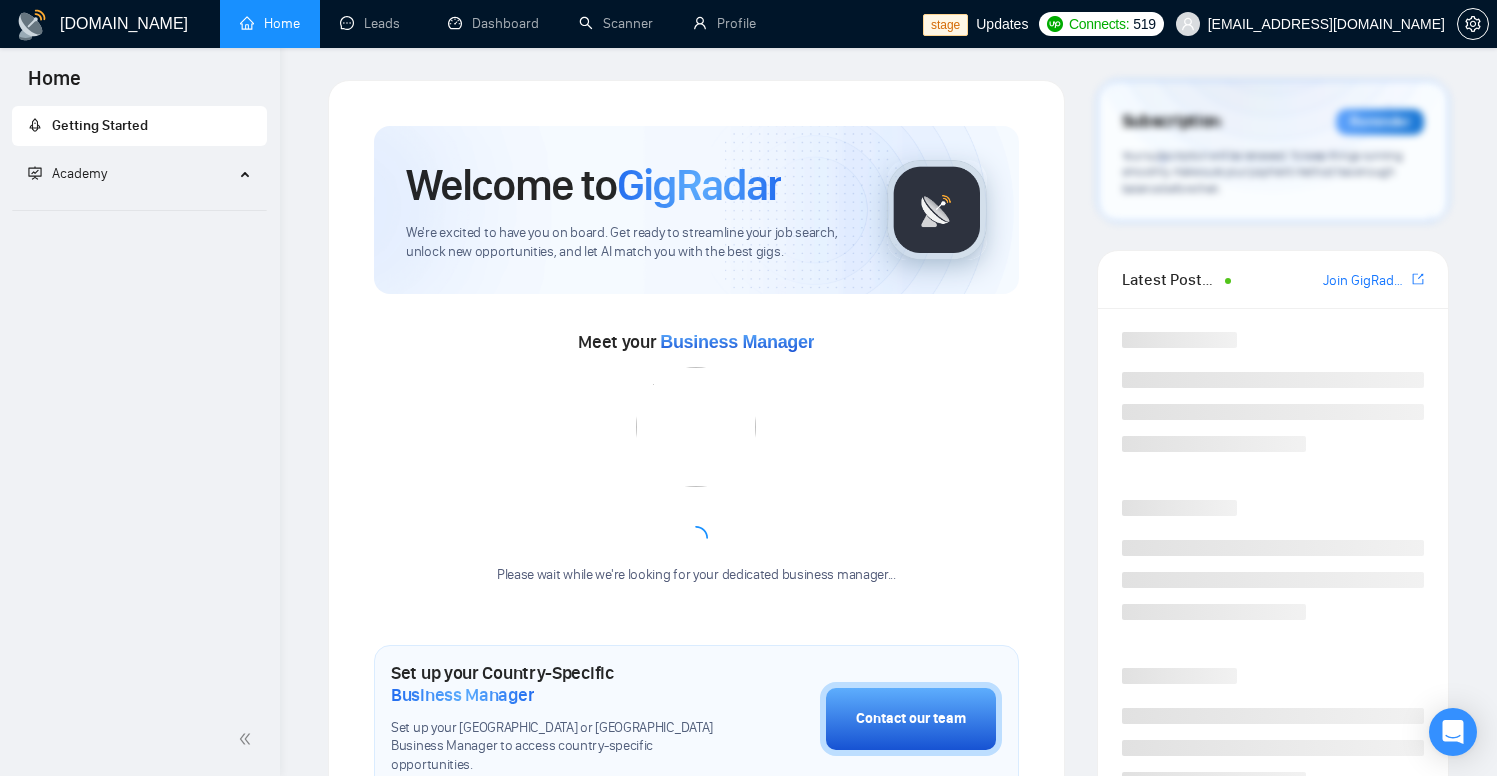 scroll, scrollTop: 0, scrollLeft: 0, axis: both 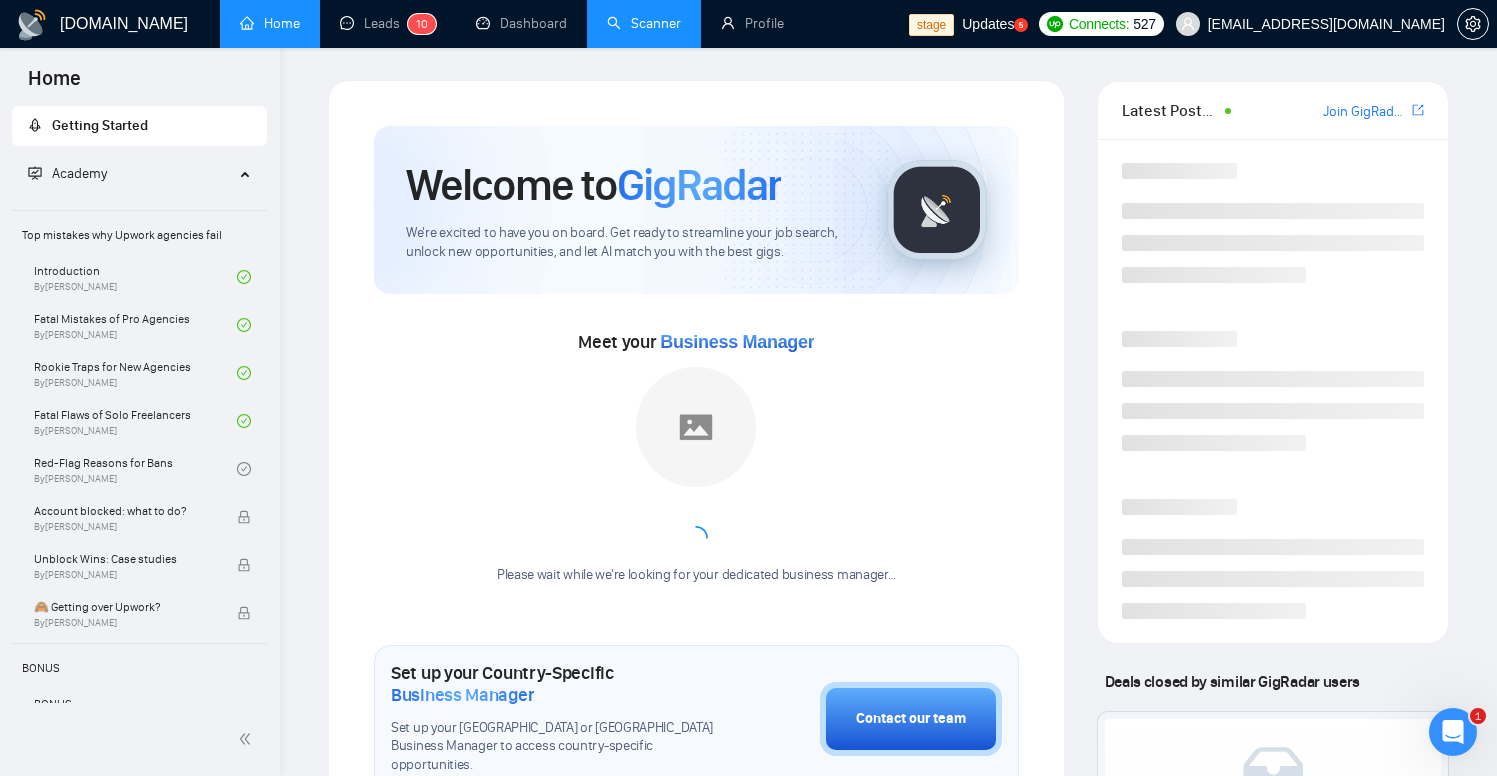 click on "Scanner" at bounding box center (644, 23) 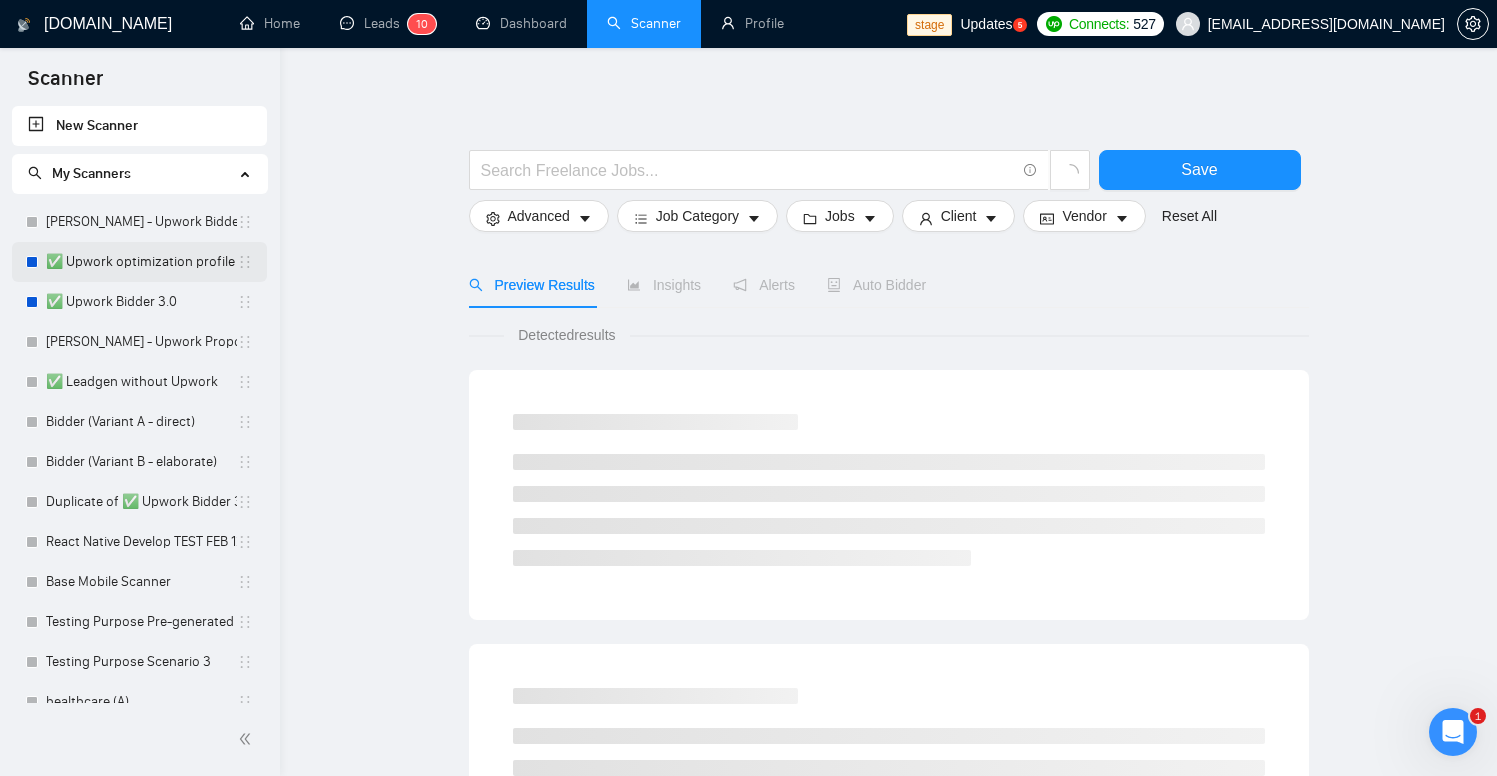 click on "✅ Upwork optimization profile" at bounding box center [141, 262] 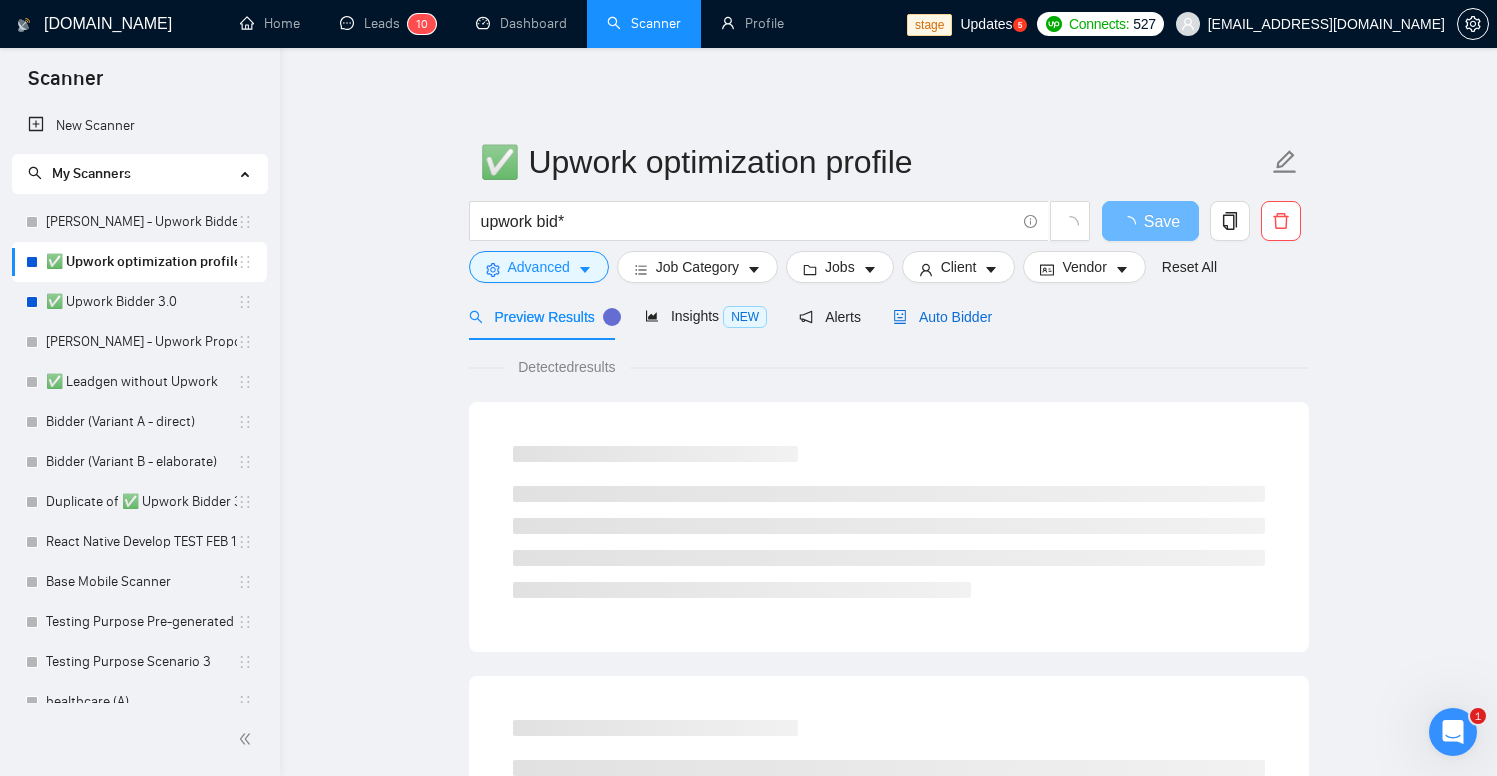 click on "Auto Bidder" at bounding box center [942, 317] 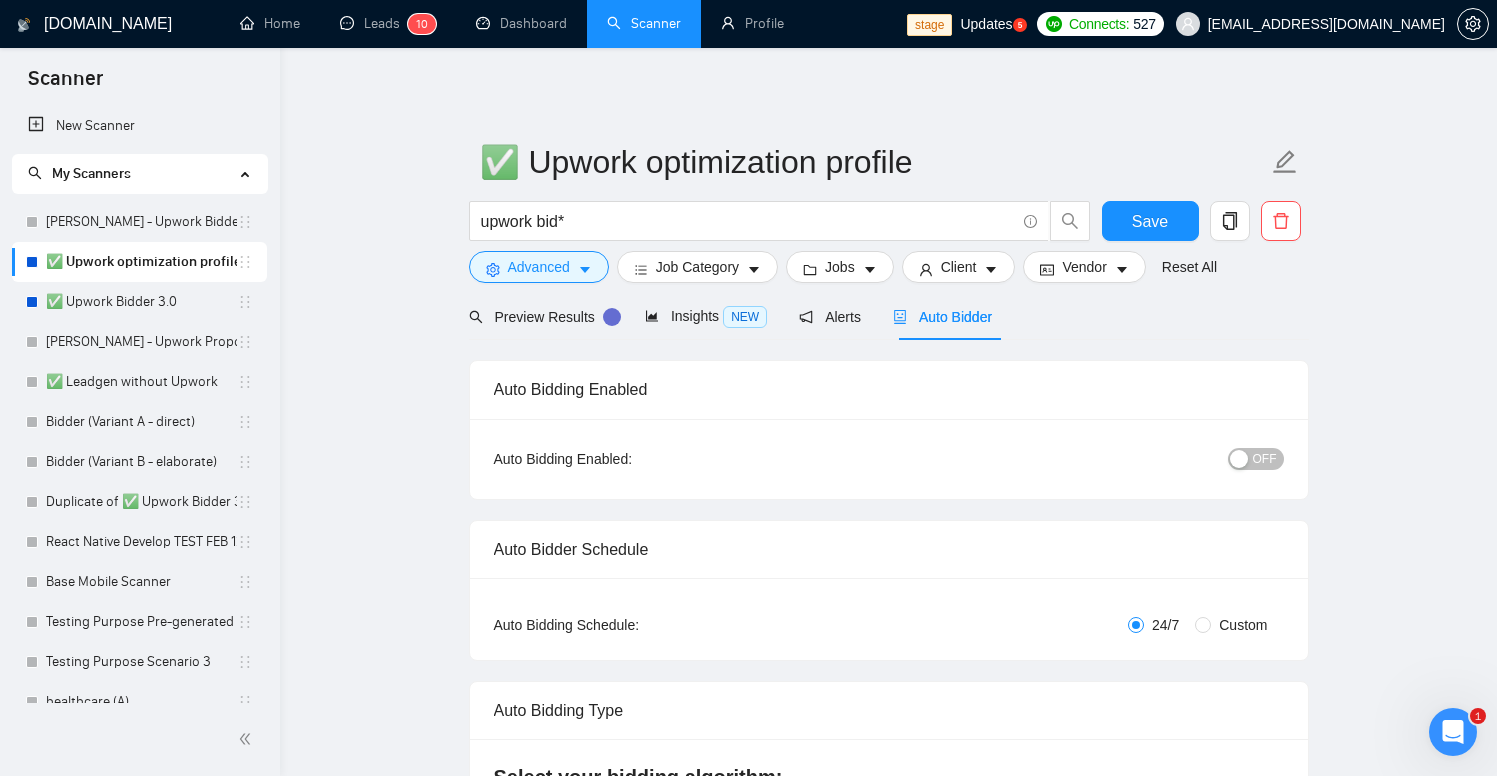 checkbox on "true" 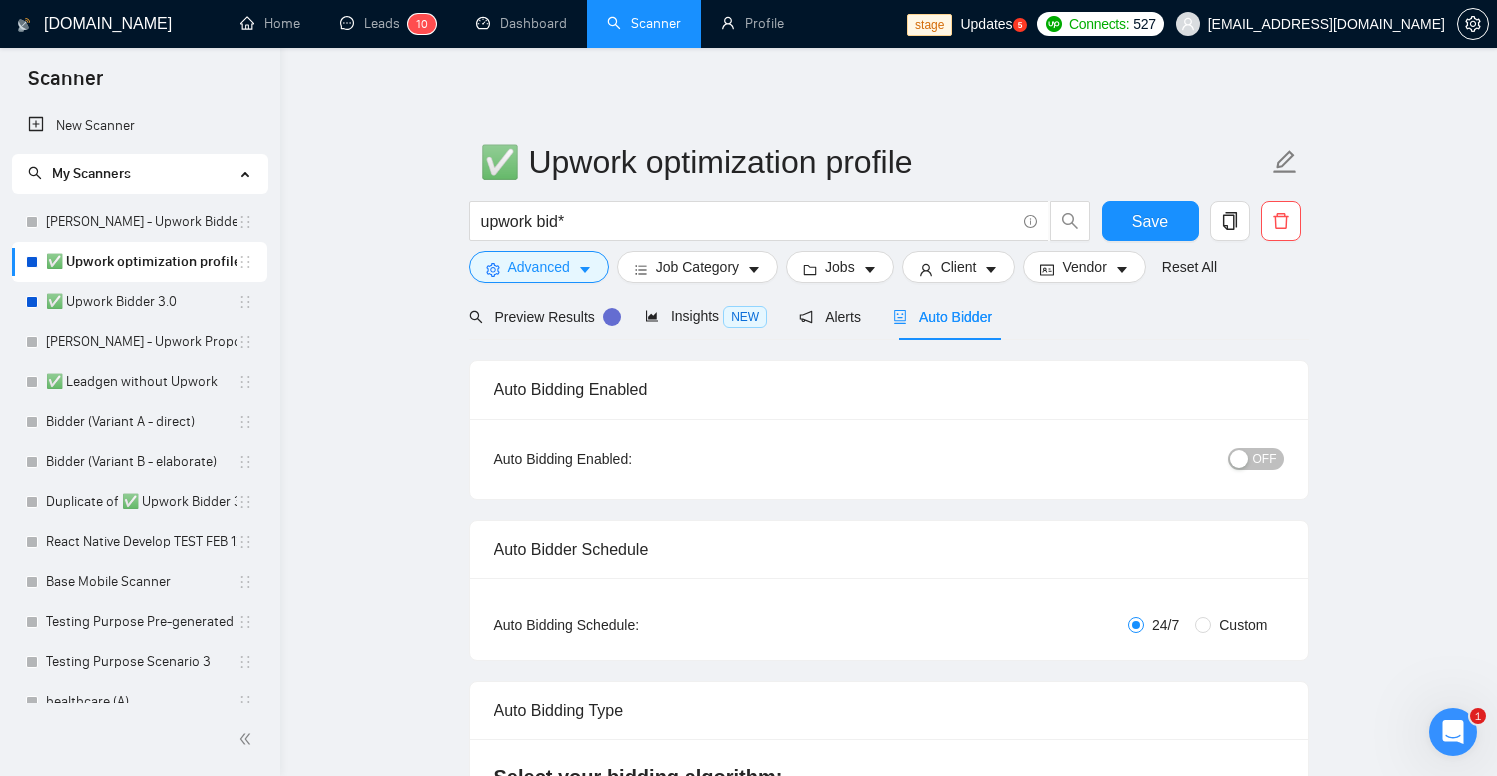 checkbox on "true" 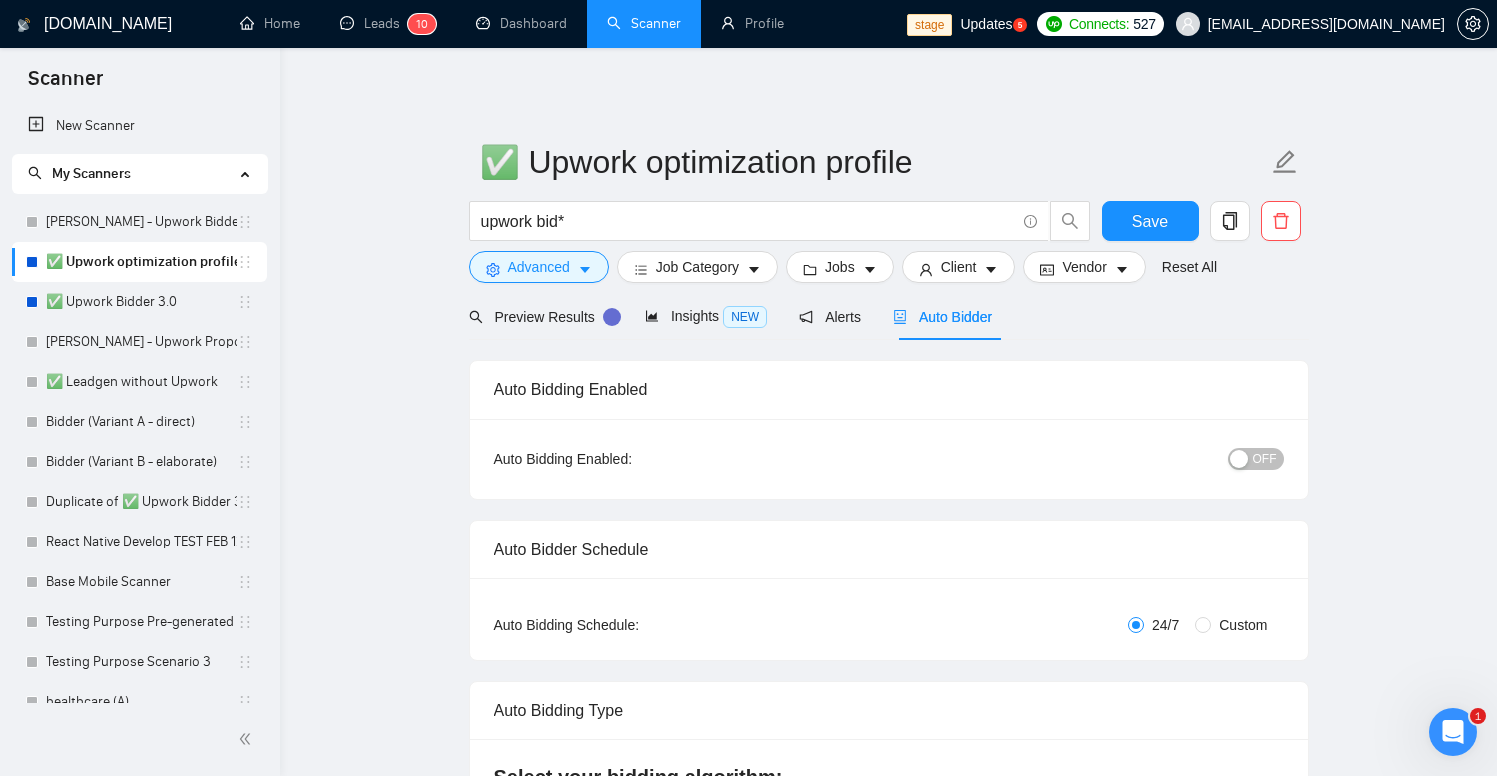 type 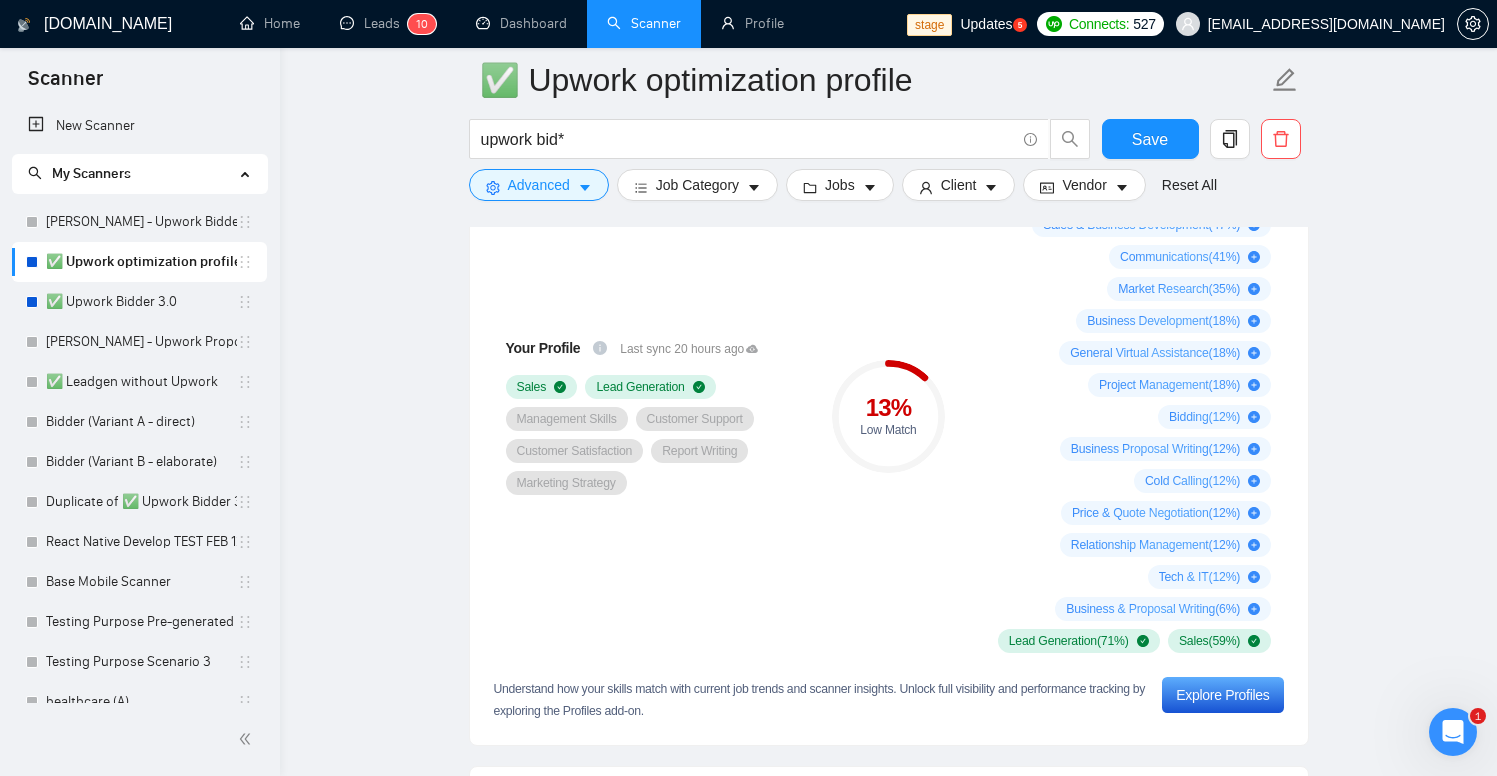 scroll, scrollTop: 1402, scrollLeft: 0, axis: vertical 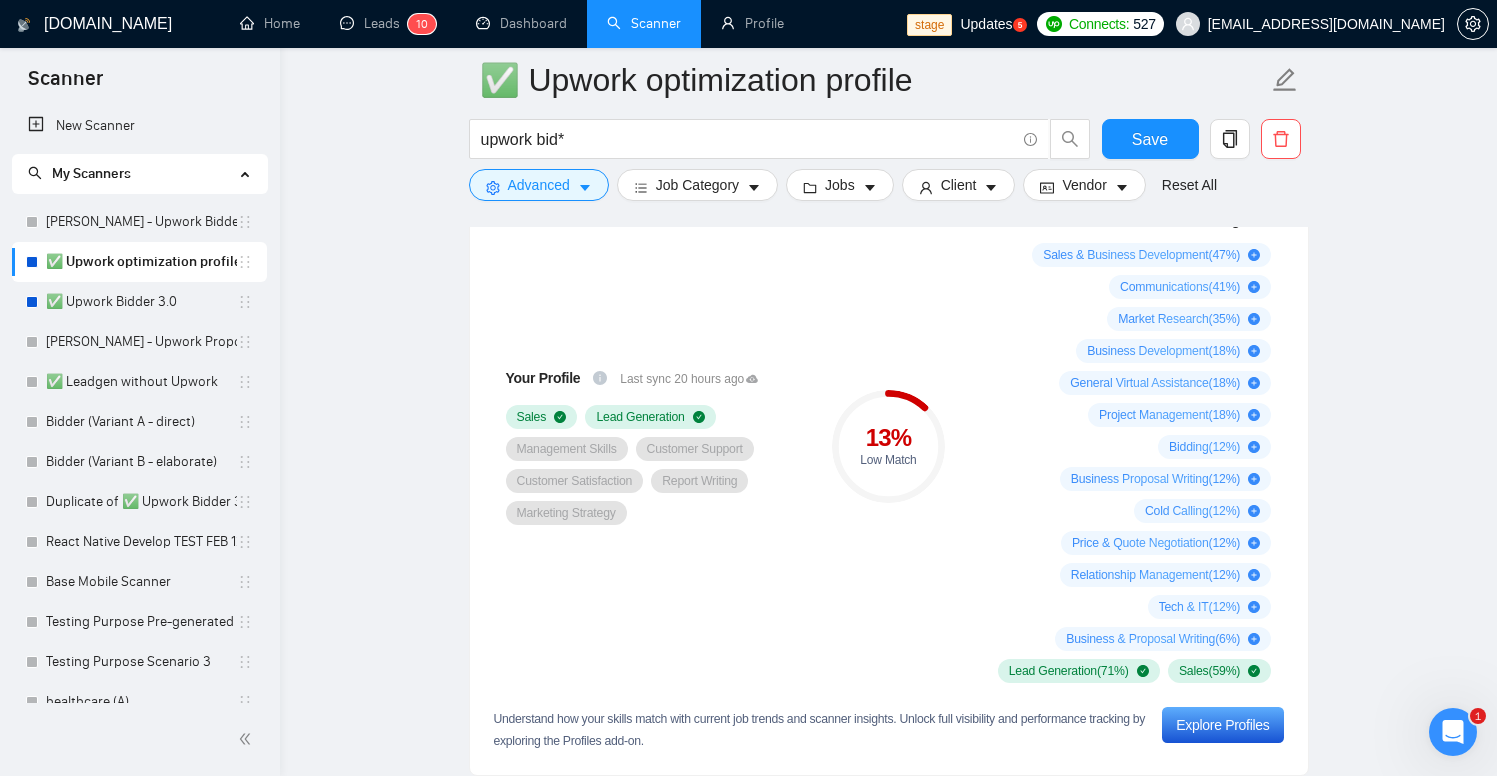 type 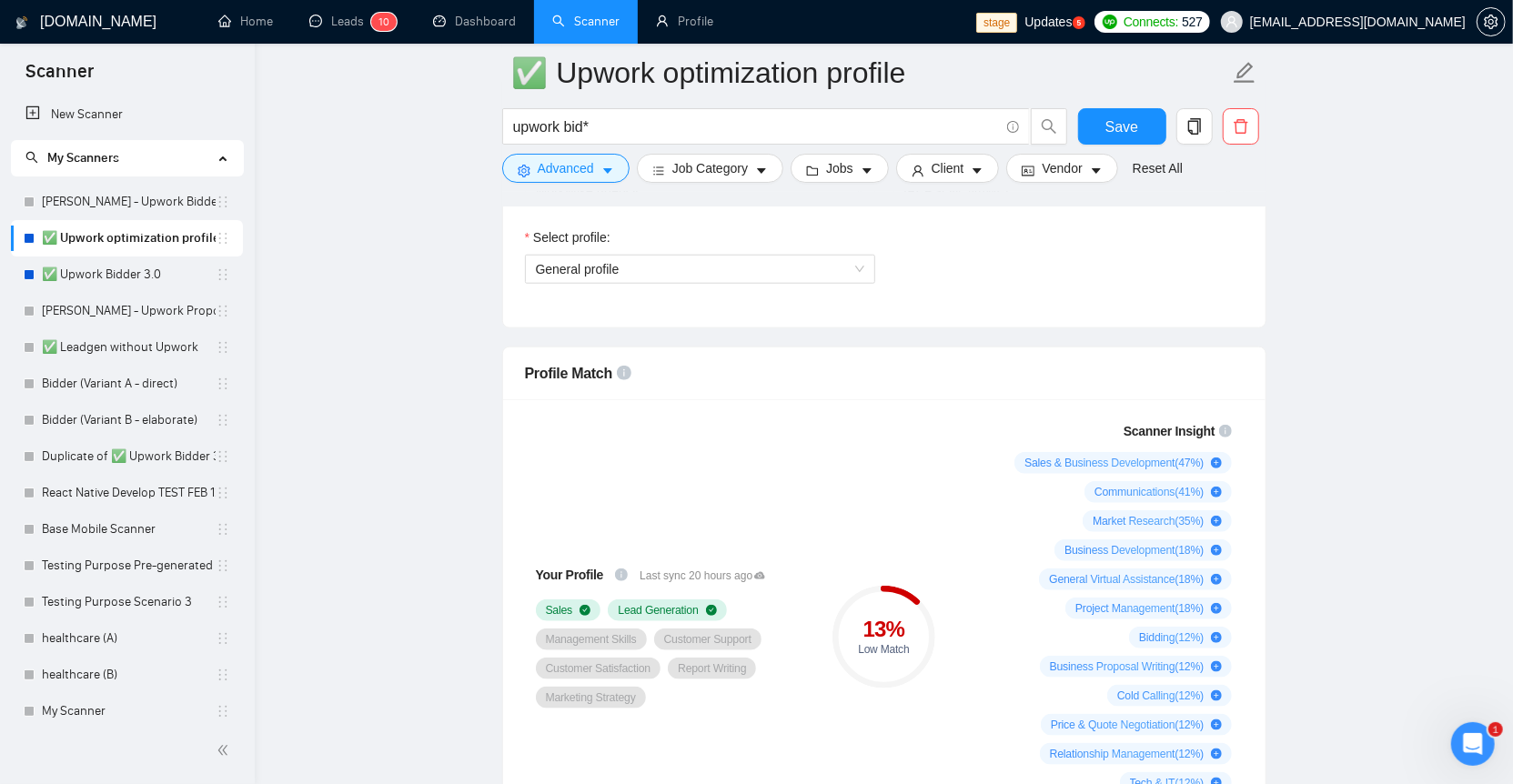 scroll, scrollTop: 1042, scrollLeft: 0, axis: vertical 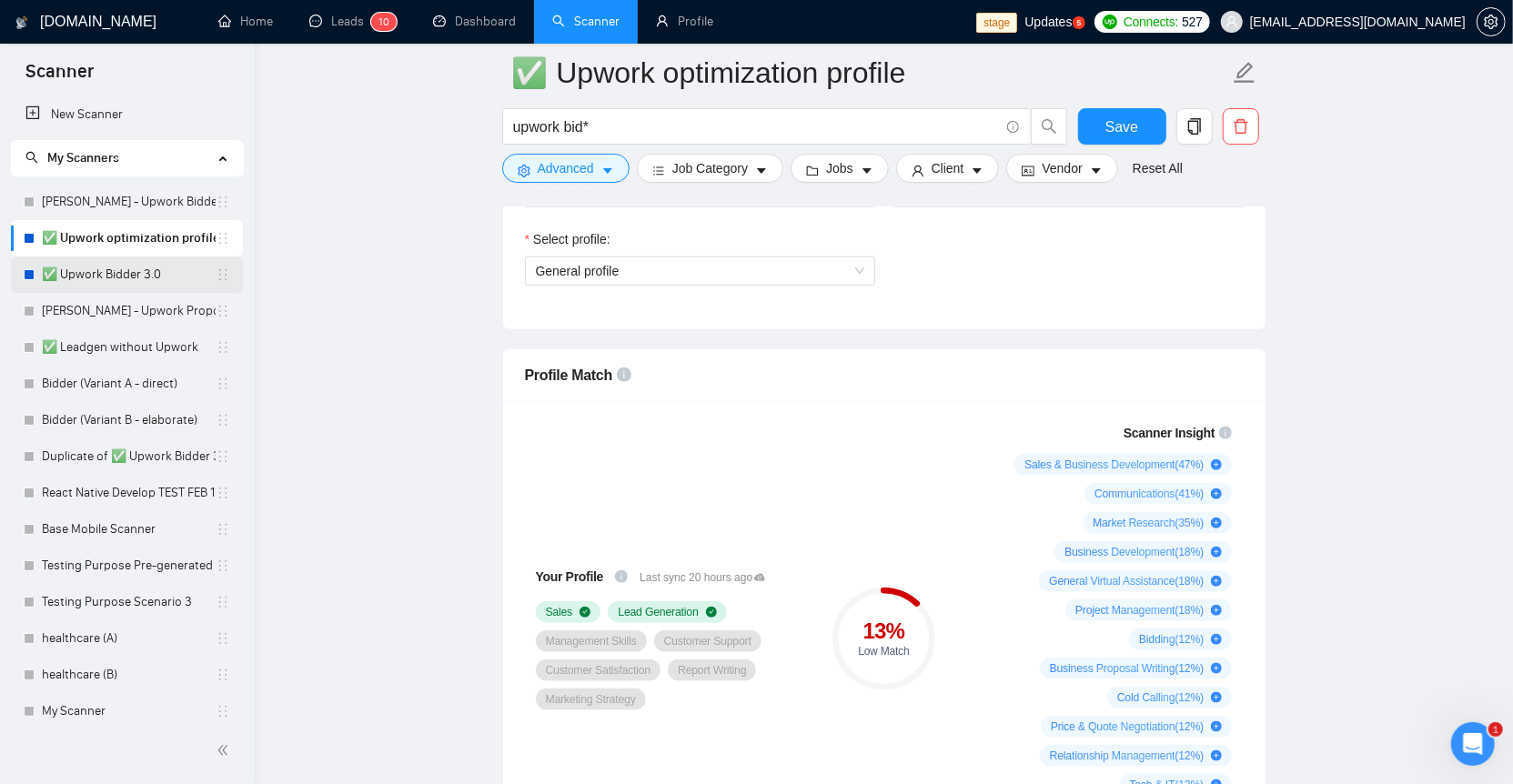 click on "✅ Upwork Bidder 3.0" at bounding box center (128, 275) 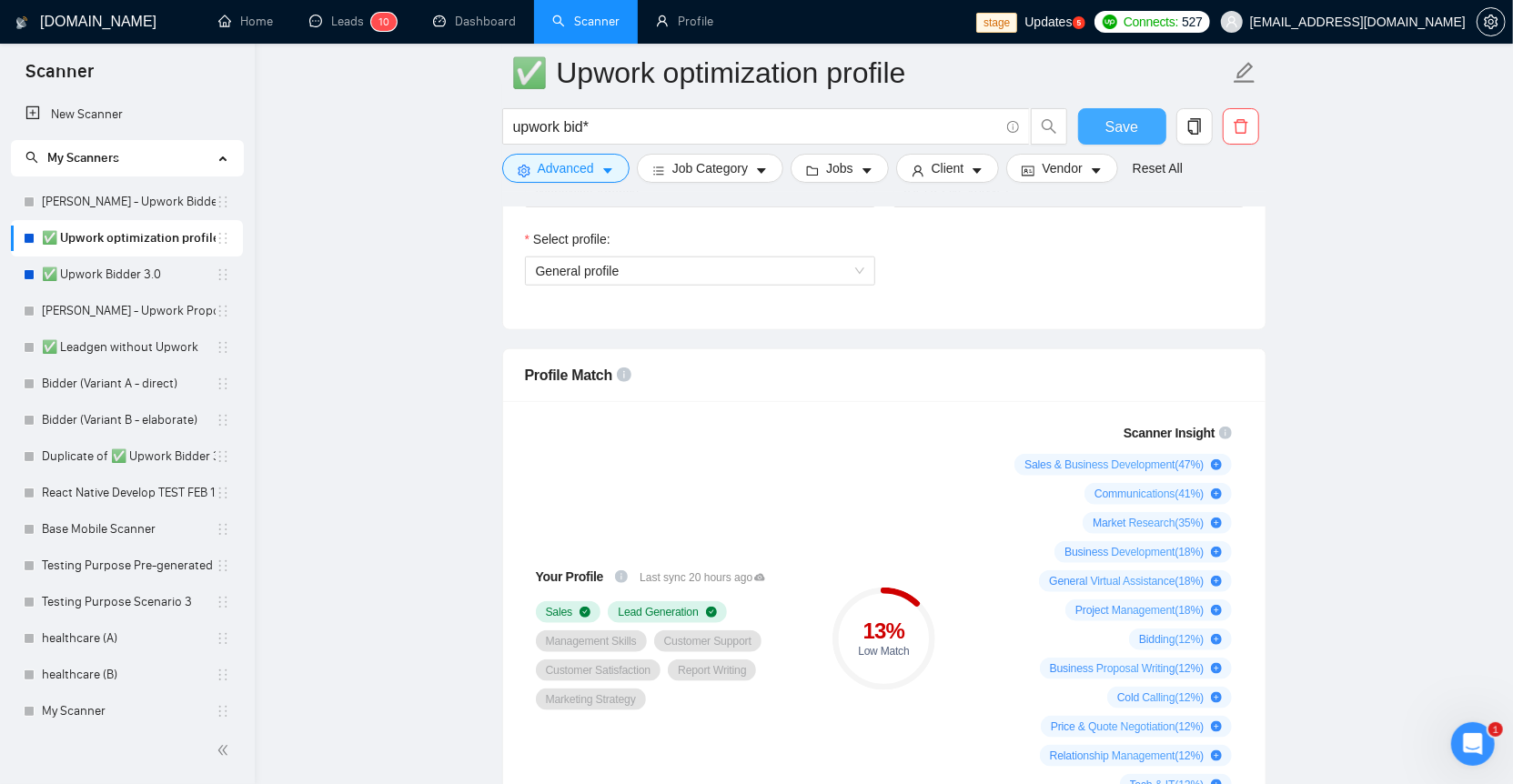 click on "Save" at bounding box center [1122, 126] 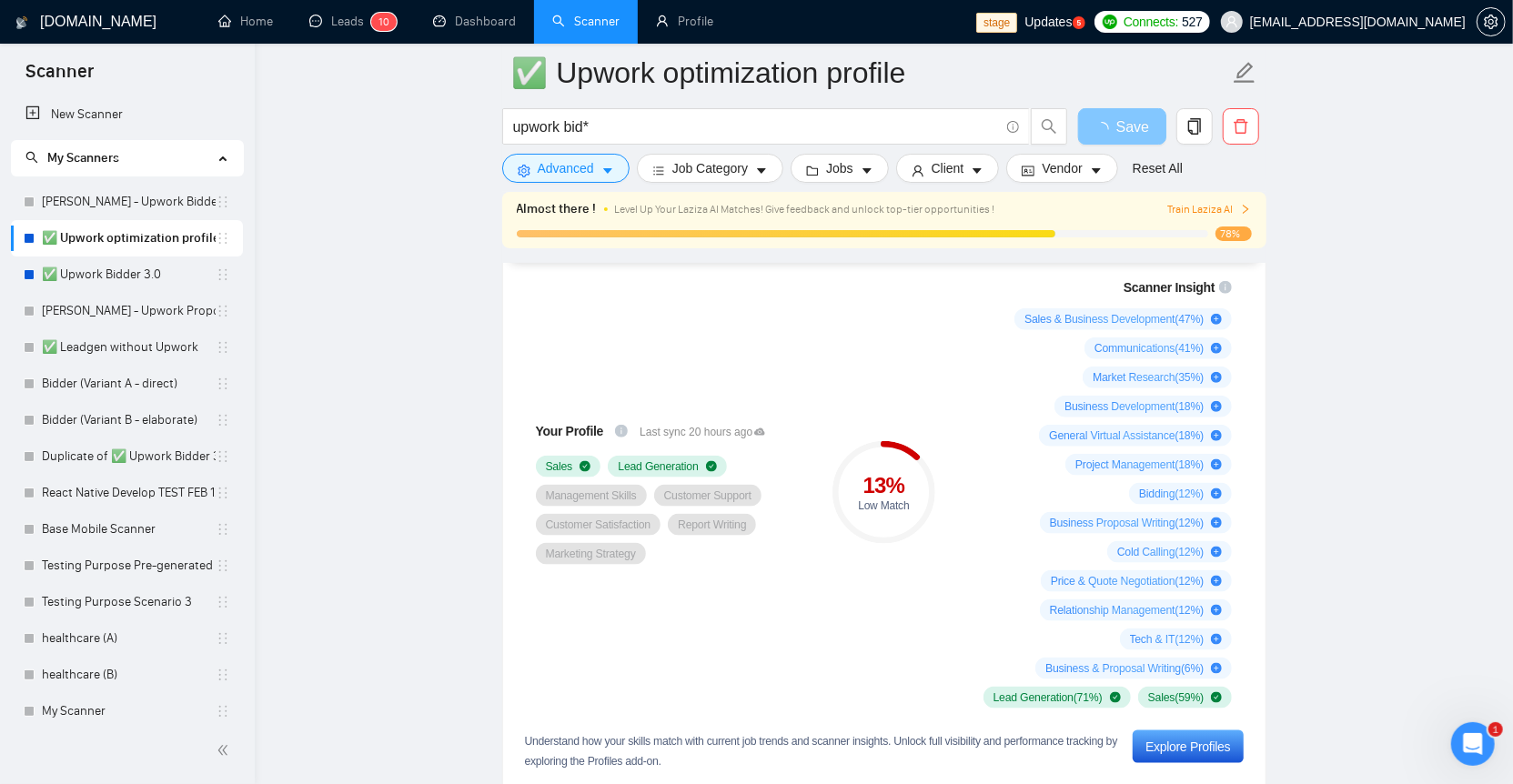 scroll, scrollTop: 1211, scrollLeft: 0, axis: vertical 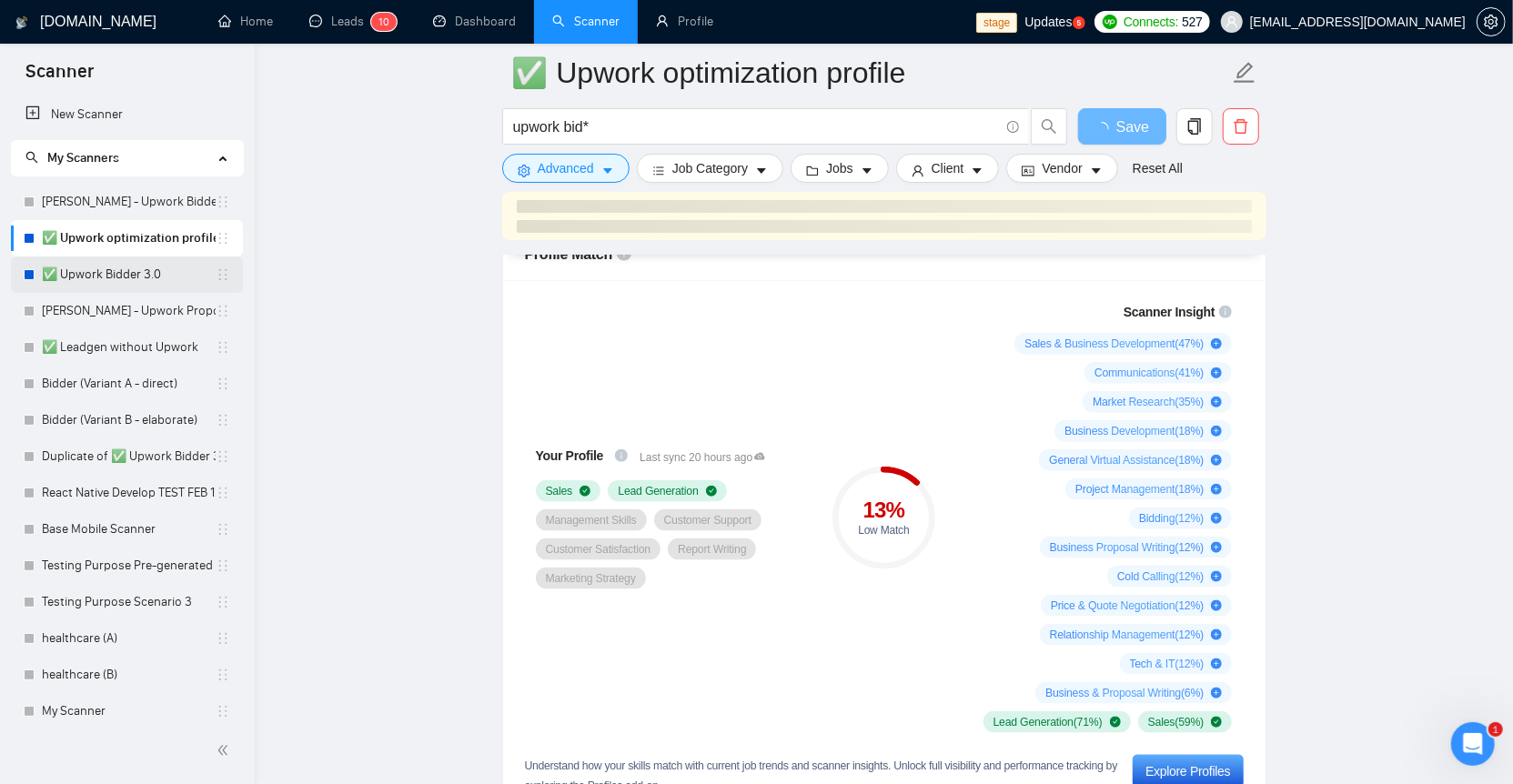 click on "✅ Upwork Bidder 3.0" at bounding box center (128, 275) 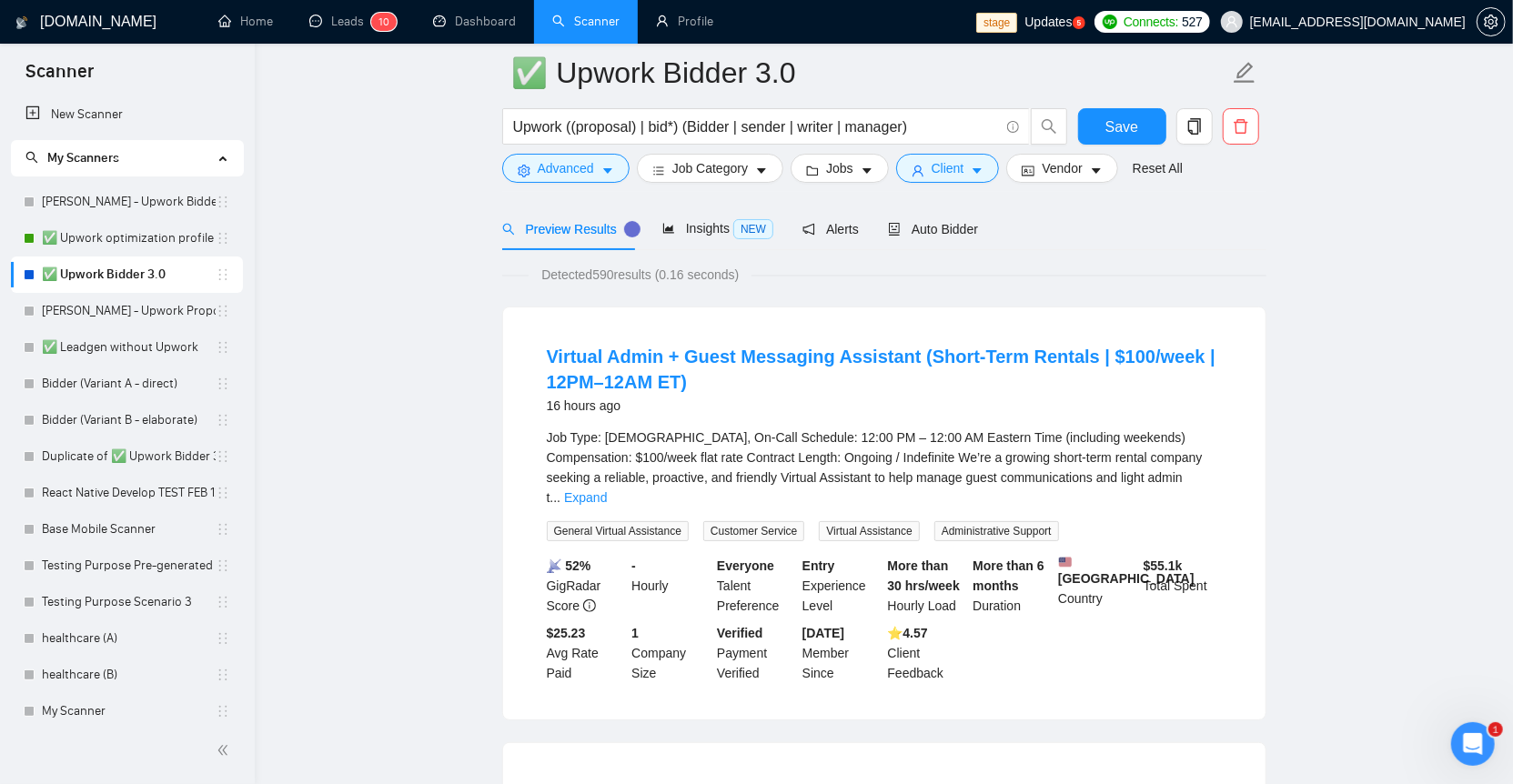 scroll, scrollTop: 83, scrollLeft: 0, axis: vertical 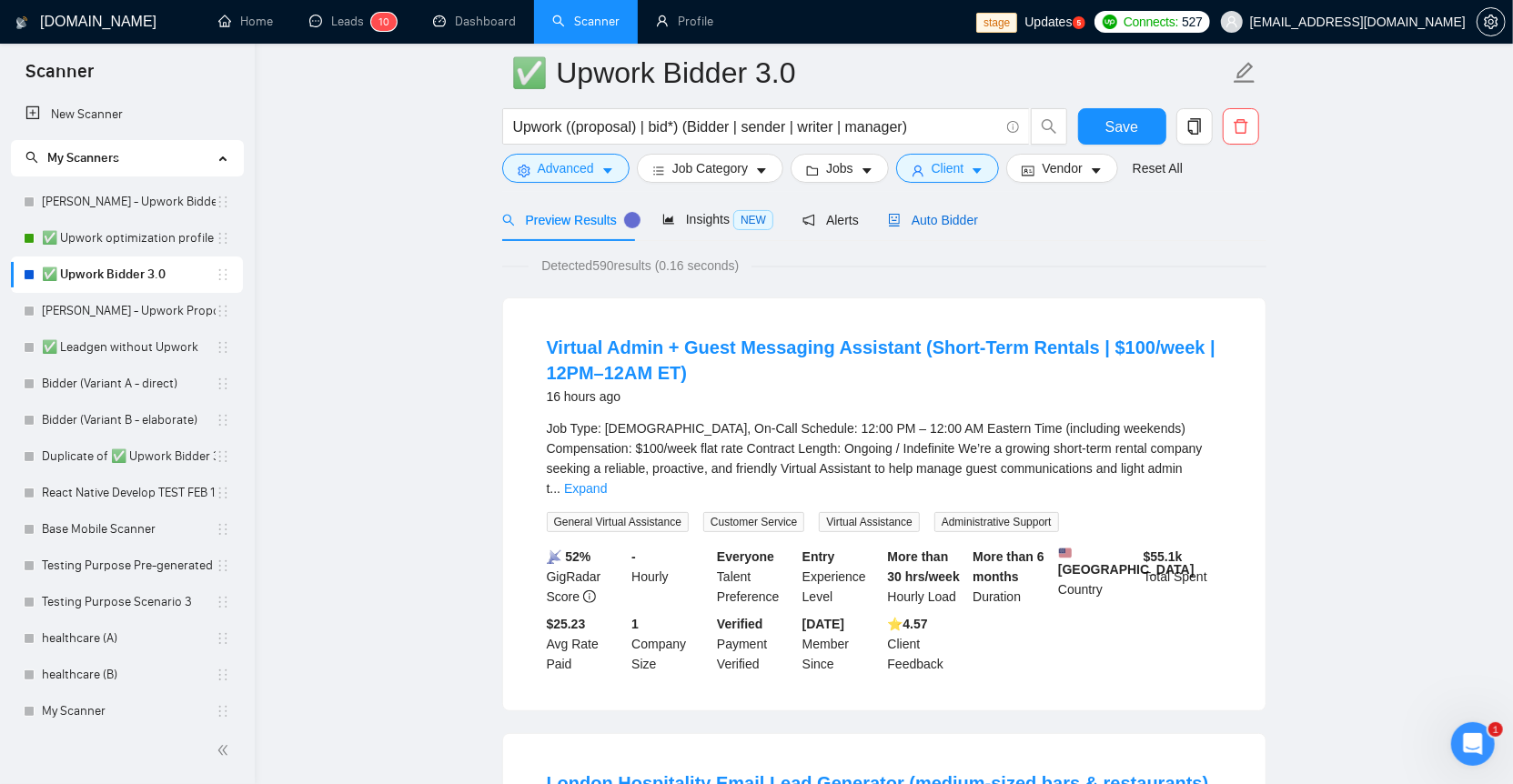 click on "Auto Bidder" at bounding box center [933, 220] 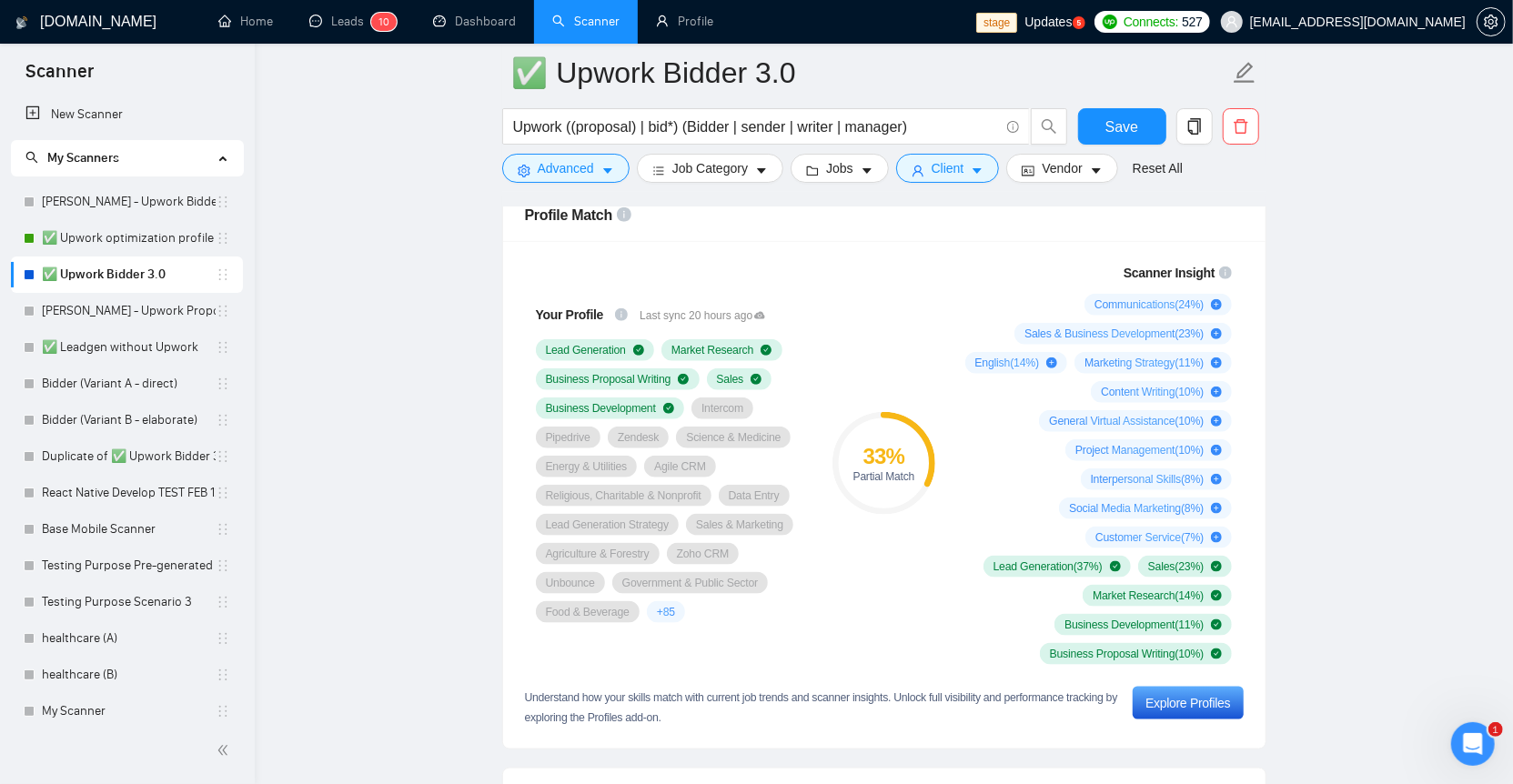scroll, scrollTop: 1192, scrollLeft: 0, axis: vertical 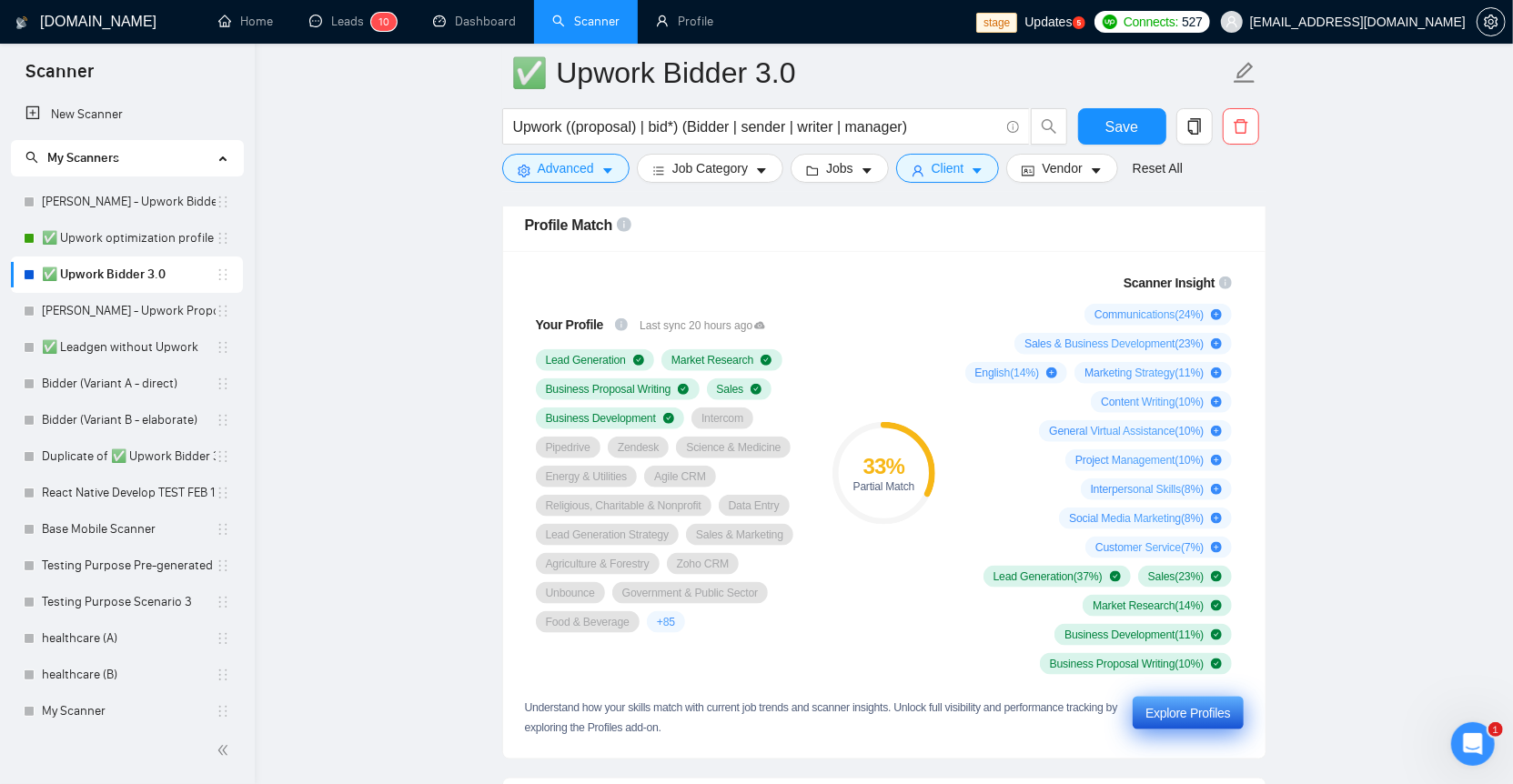 click on "Explore Profiles" at bounding box center [1187, 713] 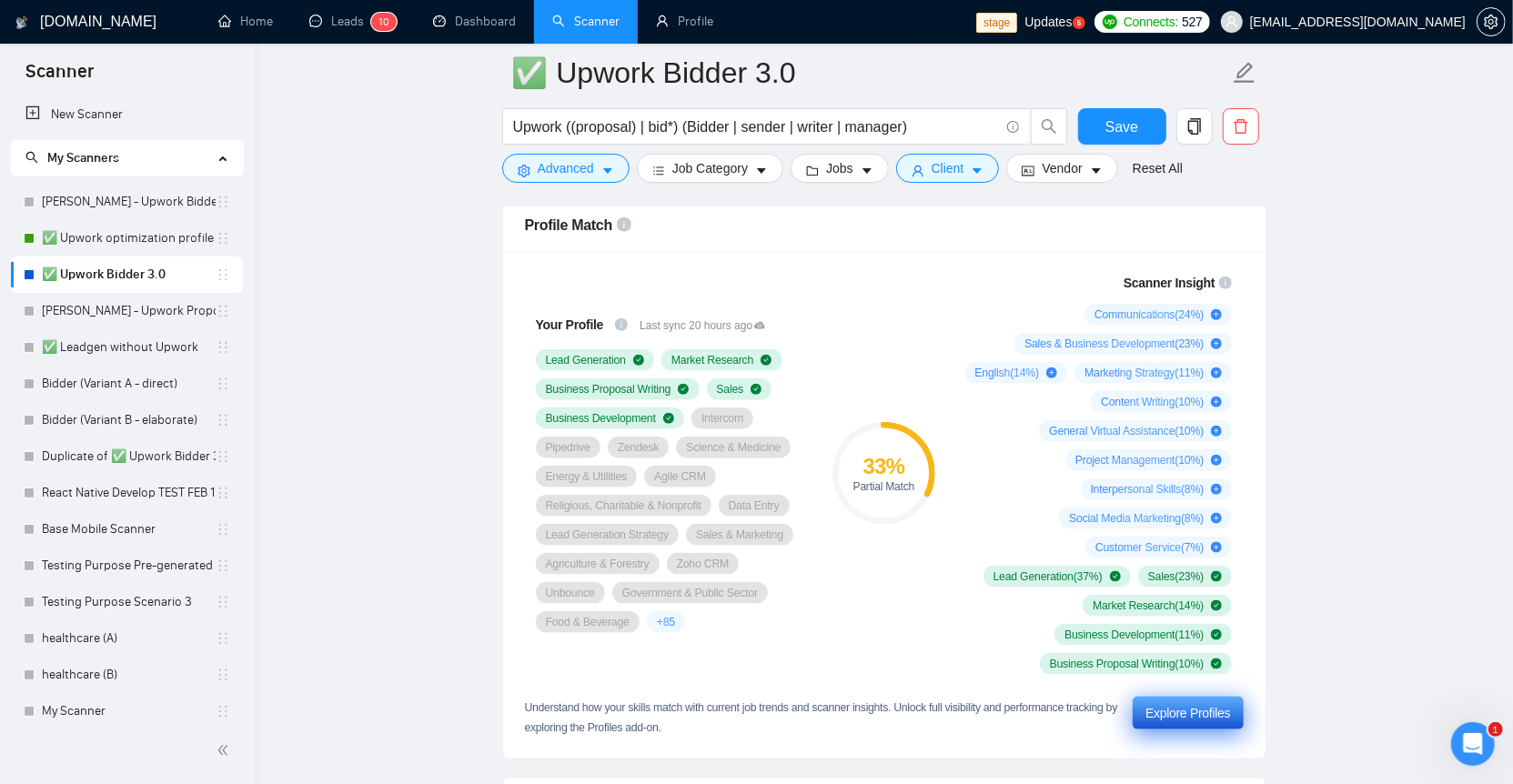 scroll, scrollTop: 0, scrollLeft: 0, axis: both 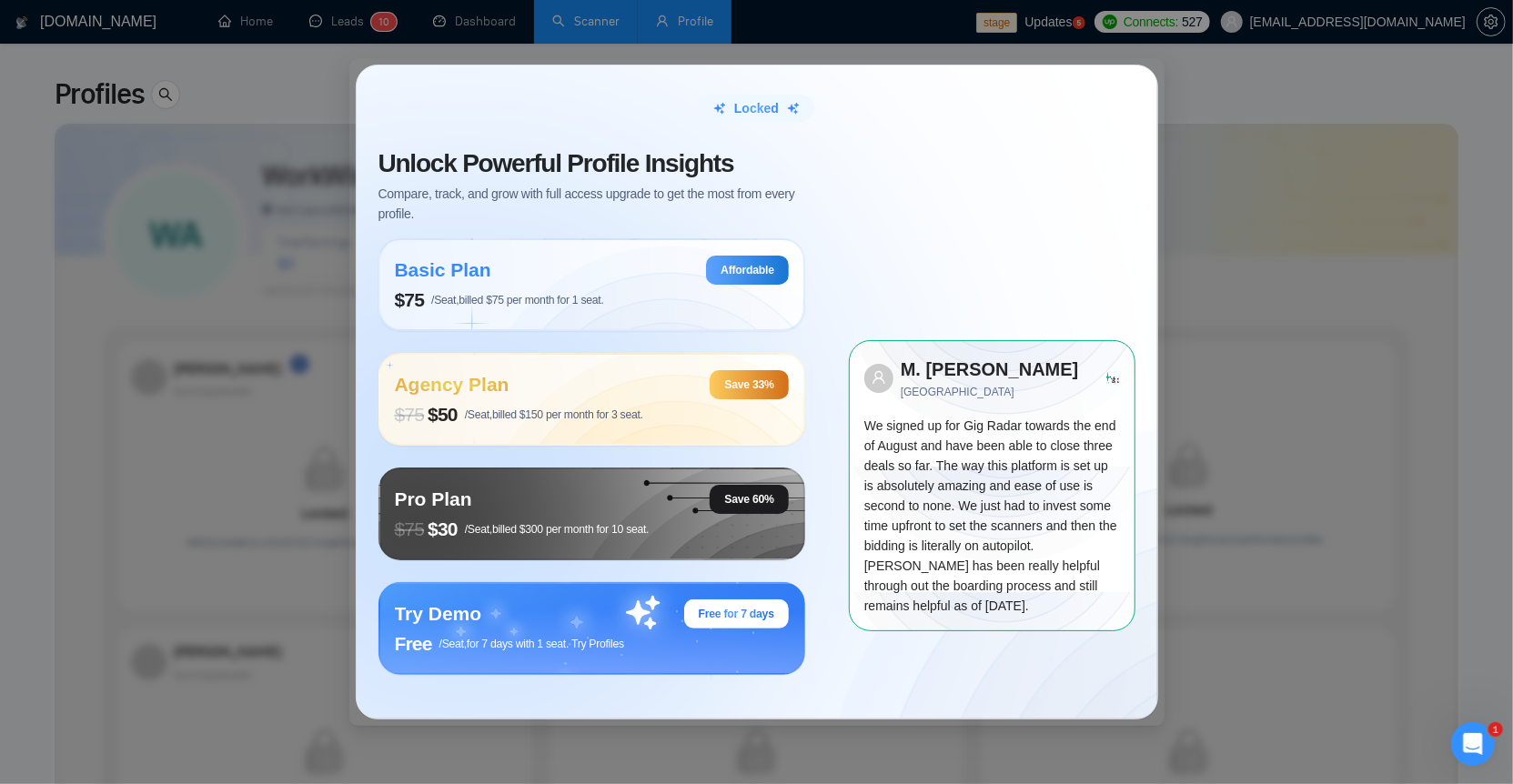 click on "Locked Unlock   Powerful Profile Insights Compare, track, and grow with full access upgrade to get the most from every profile. Basic Plan Affordable $75 /Seat,  billed $75 per month for 1 seat. Agency Plan Save 33% $ 75 $50 /Seat,  billed $150 per month for 3 seat. Pro Plan Save 60% $ 75 $30 /Seat,  billed $300 per month for 10 seat. Try Demo Free for 7 days Free /Seat,  for 7 days with 1 seat. Try Profiles [PERSON_NAME] [PERSON_NAME] Bahrain We signed up for Gig Radar towards the end of August and have been able to close three deals so far. The way this platform is set up is absolutely amazing and ease of use is second to none. We just had to invest some time upfront to set the scanners and then the bidding is literally on autopilot. [PERSON_NAME] has been really helpful through out the boarding process and still remains helpful as of [DATE]." at bounding box center [756, 392] 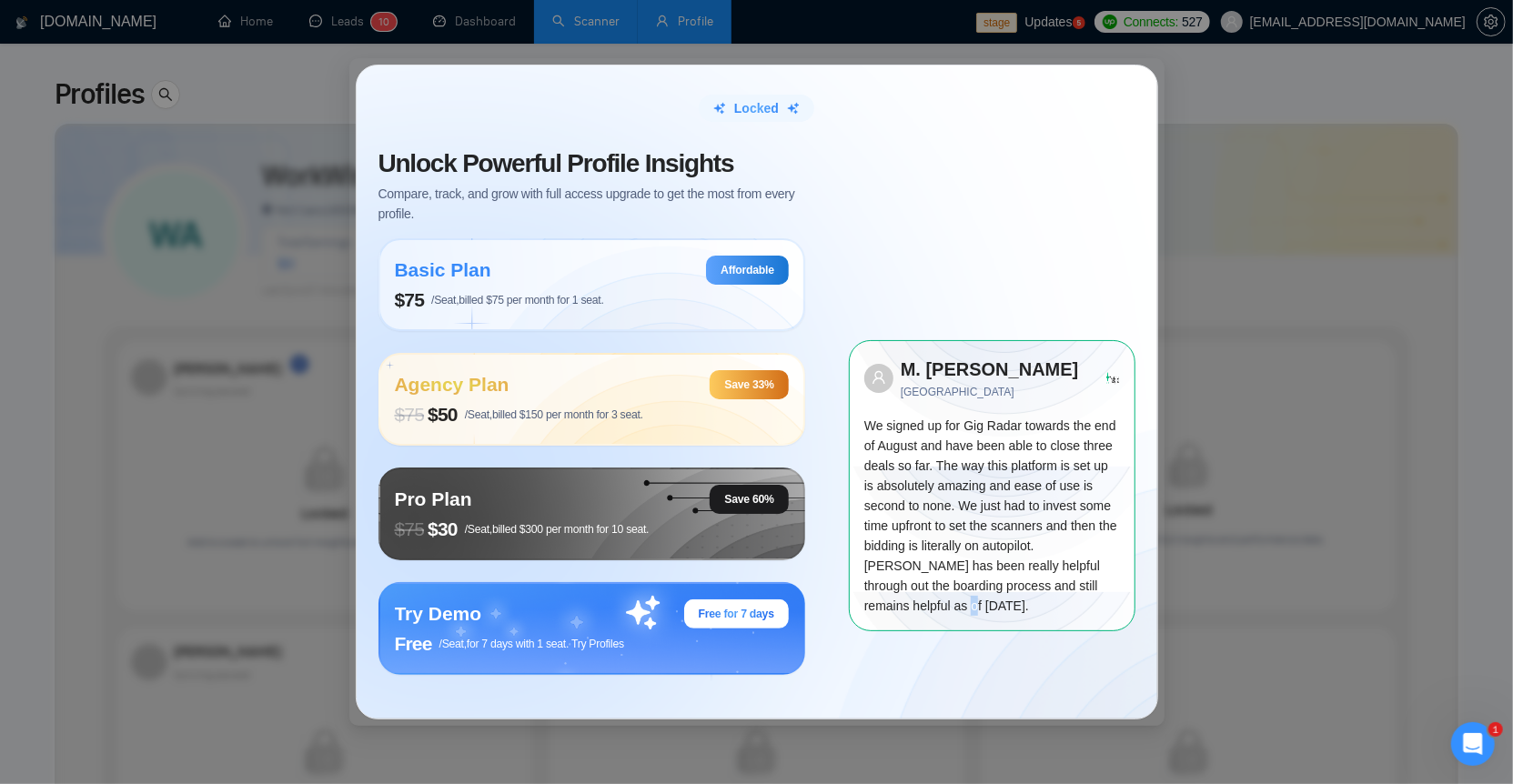 click on "Locked Unlock   Powerful Profile Insights Compare, track, and grow with full access upgrade to get the most from every profile. Basic Plan Affordable $75 /Seat,  billed $75 per month for 1 seat. Agency Plan Save 33% $ 75 $50 /Seat,  billed $150 per month for 3 seat. Pro Plan Save 60% $ 75 $30 /Seat,  billed $300 per month for 10 seat. Try Demo Free for 7 days Free /Seat,  for 7 days with 1 seat. Try Profiles [PERSON_NAME] [PERSON_NAME] Bahrain We signed up for Gig Radar towards the end of August and have been able to close three deals so far. The way this platform is set up is absolutely amazing and ease of use is second to none. We just had to invest some time upfront to set the scanners and then the bidding is literally on autopilot. [PERSON_NAME] has been really helpful through out the boarding process and still remains helpful as of [DATE]." at bounding box center (756, 392) 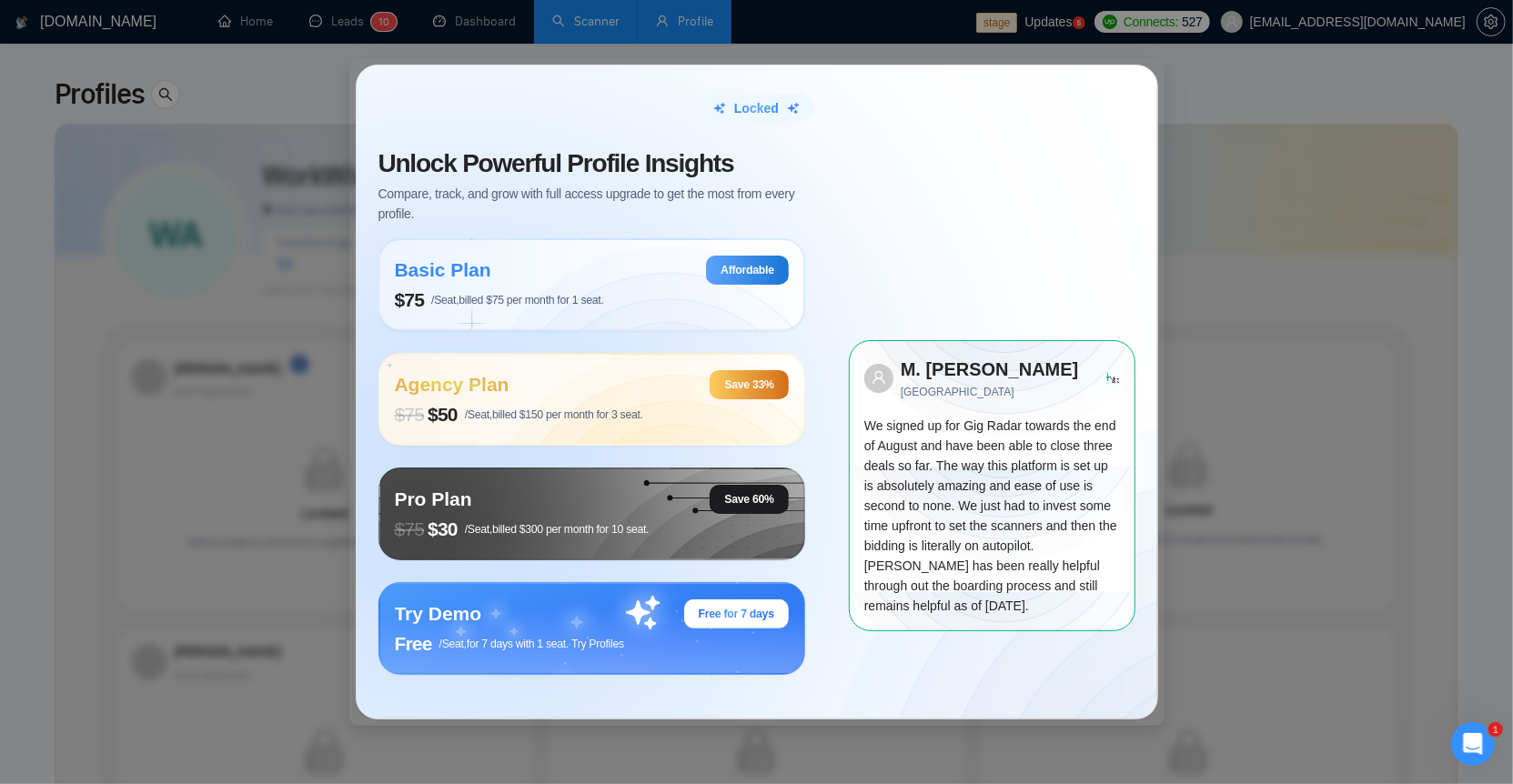 click on "Locked Unlock   Powerful Profile Insights Compare, track, and grow with full access upgrade to get the most from every profile. Basic Plan Affordable $75 /Seat,  billed $75 per month for 1 seat. Agency Plan Save 33% $ 75 $50 /Seat,  billed $150 per month for 3 seat. Pro Plan Save 60% $ 75 $30 /Seat,  billed $300 per month for 10 seat. Try Demo Free for 7 days Free /Seat,  for 7 days with 1 seat. Try Profiles [PERSON_NAME] [PERSON_NAME] Bahrain We signed up for Gig Radar towards the end of August and have been able to close three deals so far. The way this platform is set up is absolutely amazing and ease of use is second to none. We just had to invest some time upfront to set the scanners and then the bidding is literally on autopilot. [PERSON_NAME] has been really helpful through out the boarding process and still remains helpful as of [DATE]." at bounding box center [756, 392] 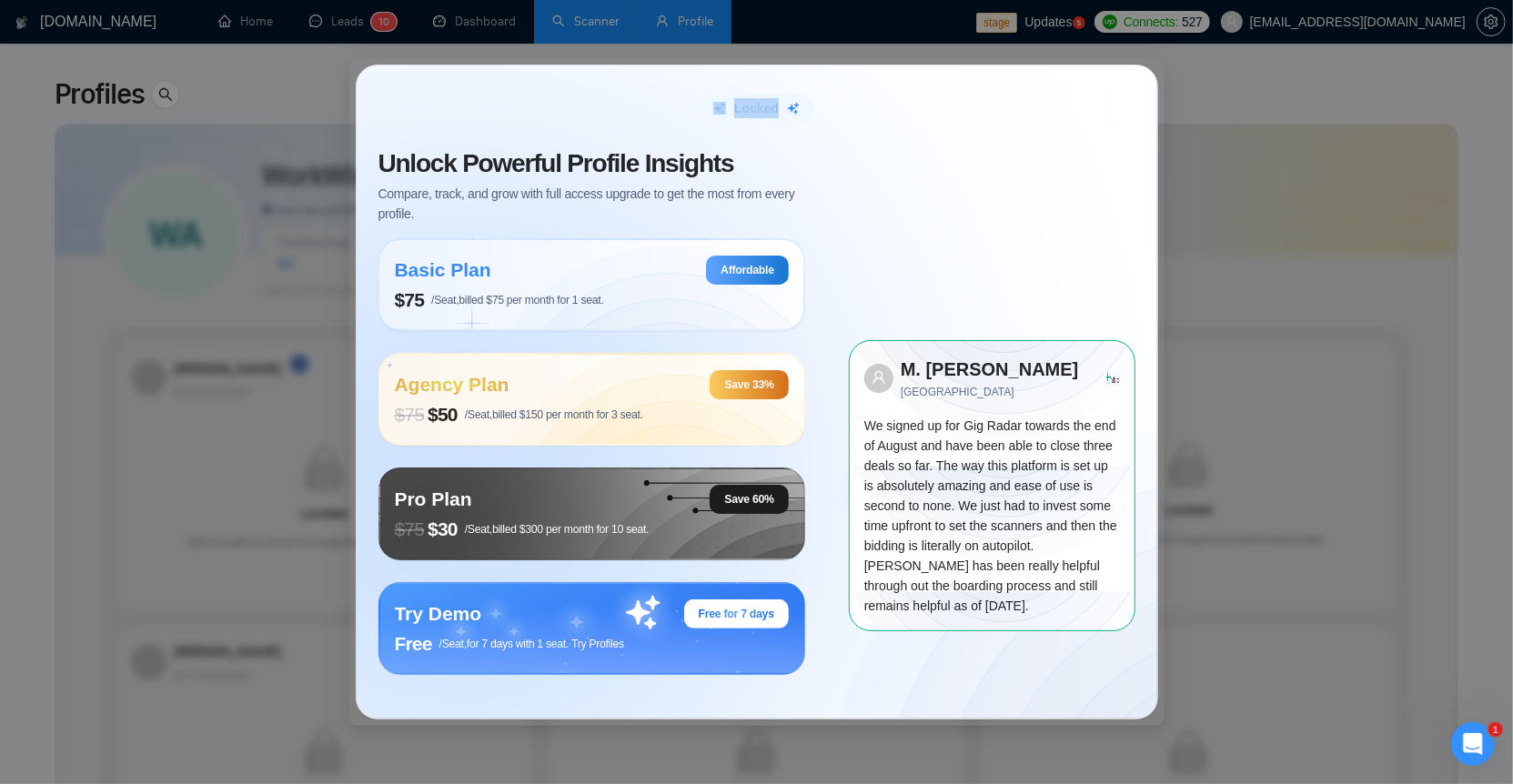 drag, startPoint x: 597, startPoint y: 15, endPoint x: 580, endPoint y: 15, distance: 17 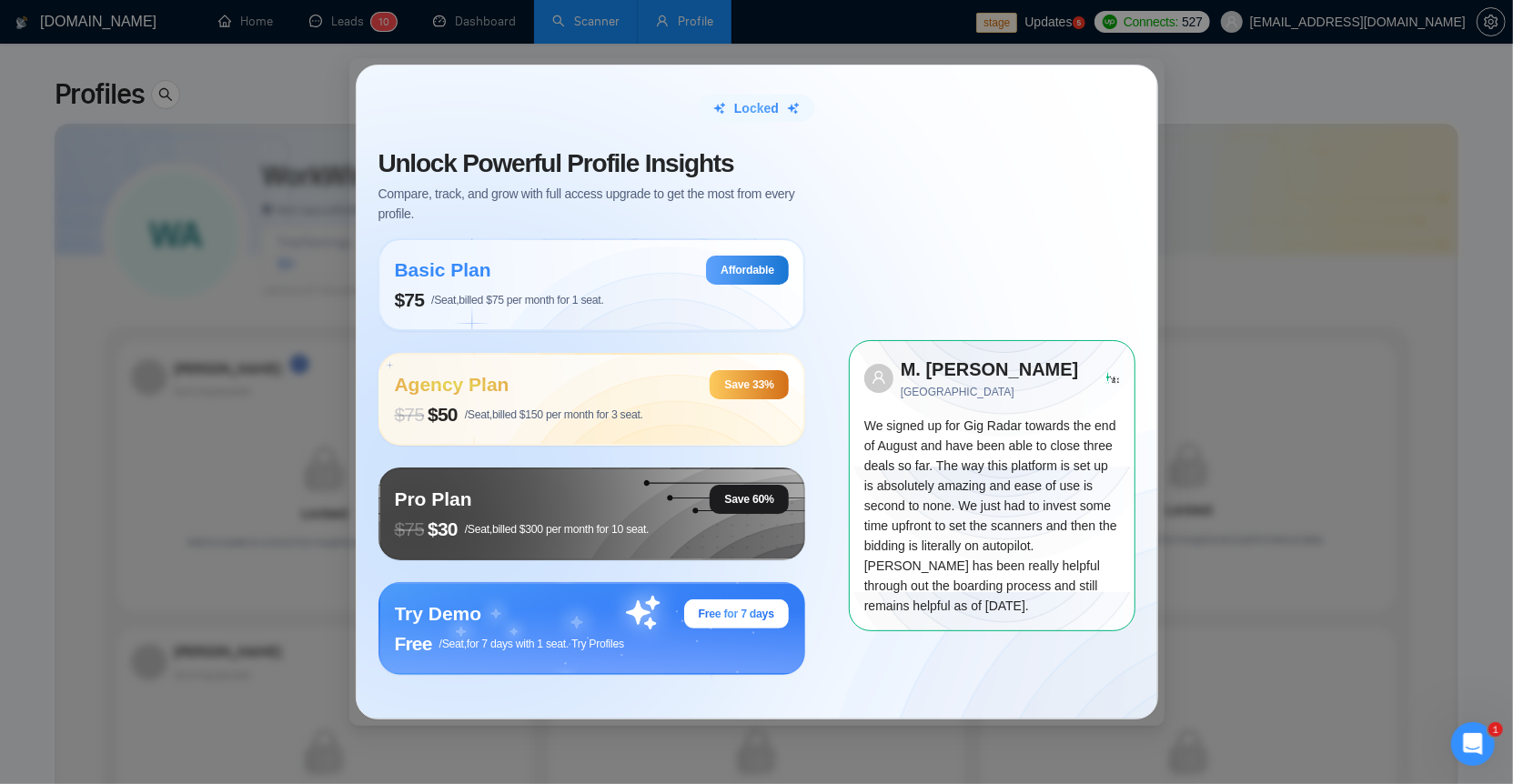 drag, startPoint x: 579, startPoint y: 15, endPoint x: 564, endPoint y: 15, distance: 15 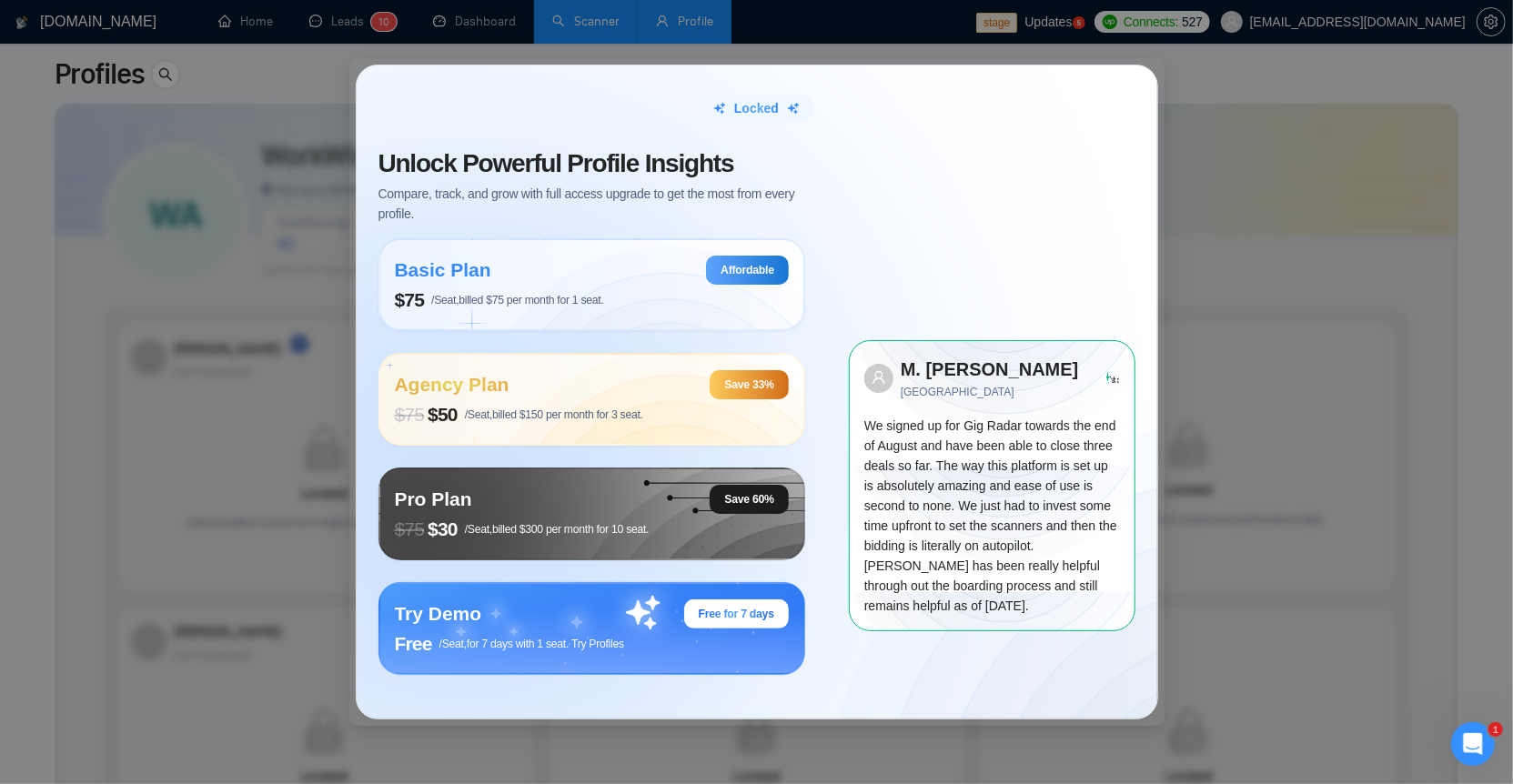 scroll, scrollTop: 0, scrollLeft: 0, axis: both 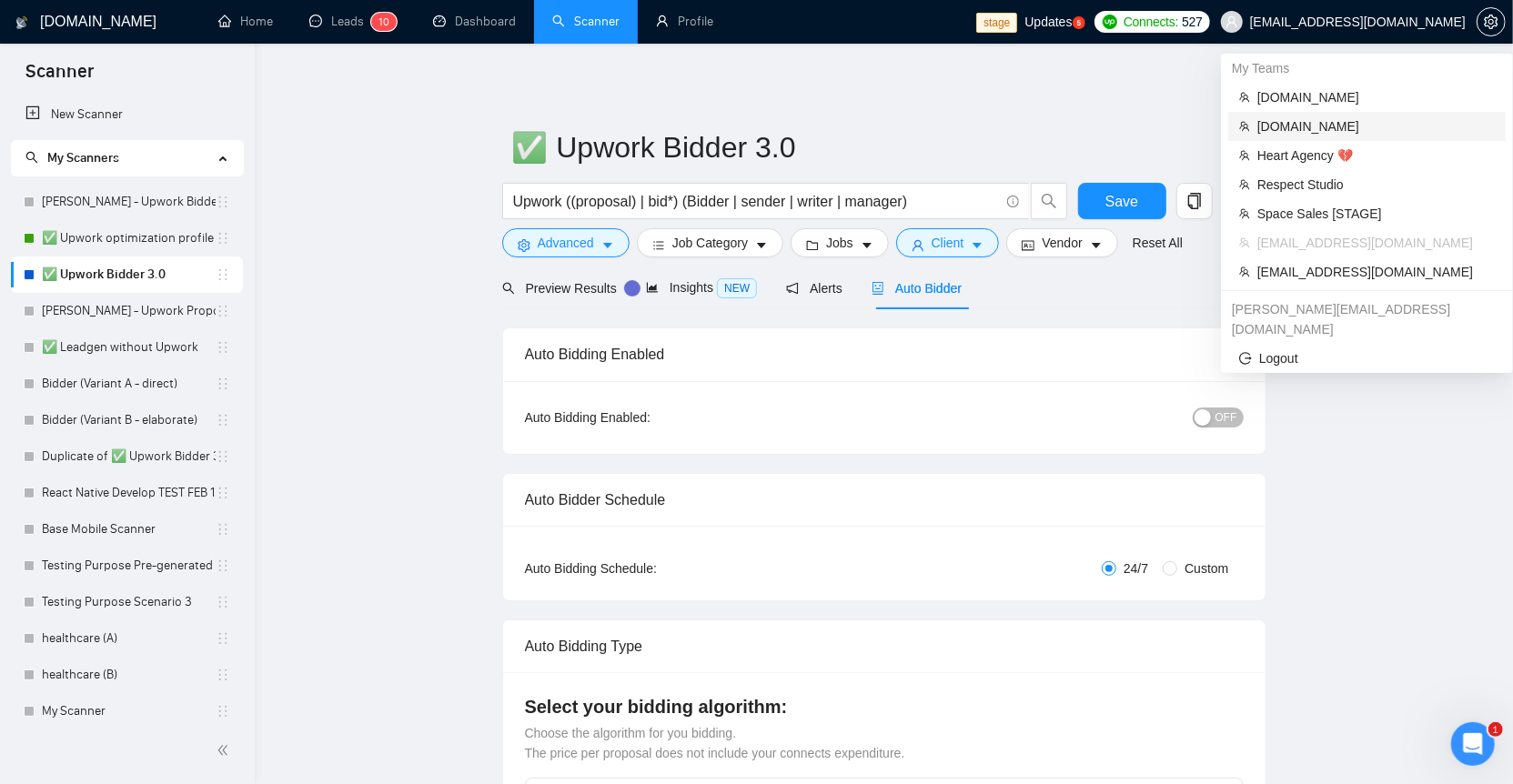 click on "[DOMAIN_NAME]" at bounding box center (1376, 126) 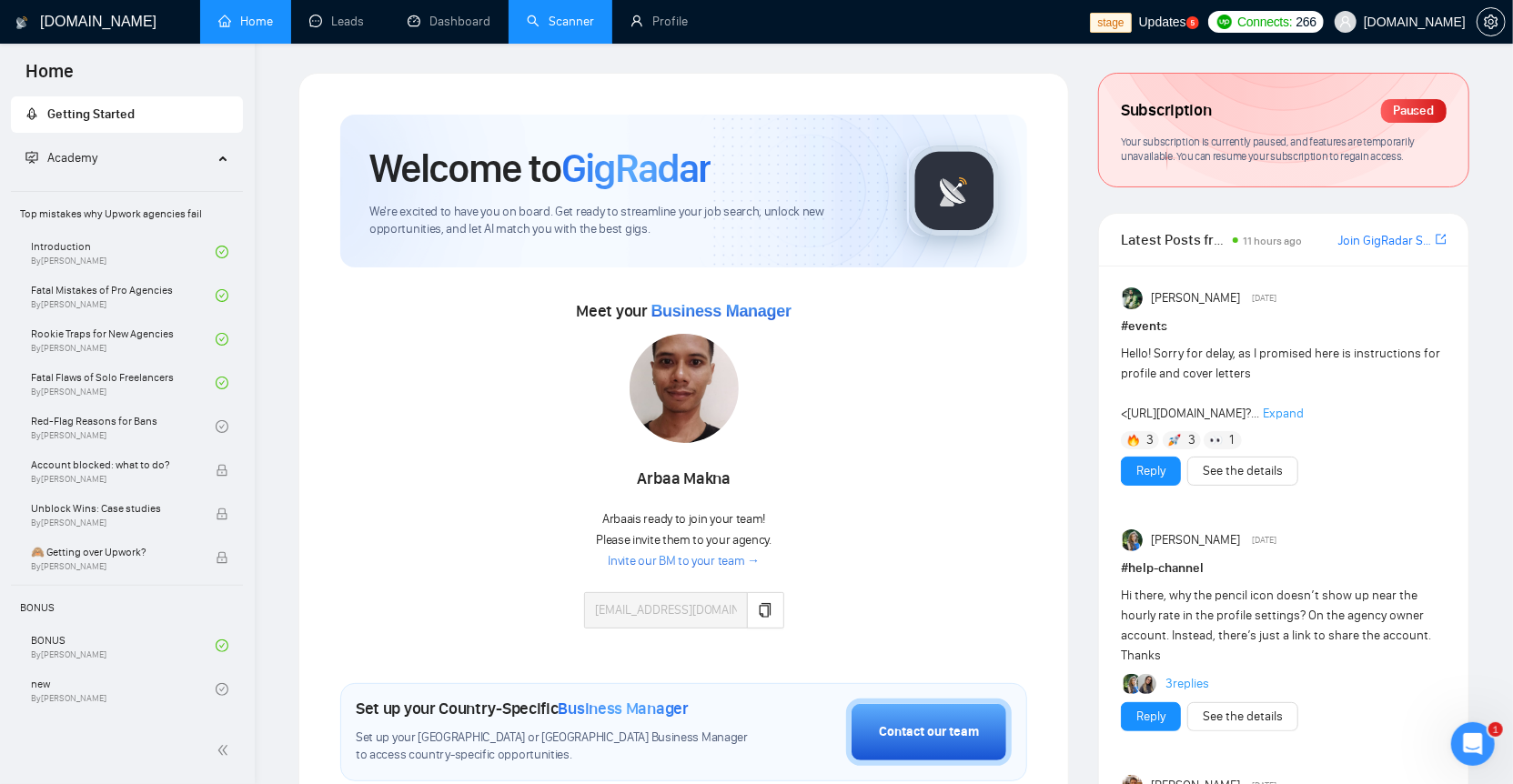 click on "Scanner" at bounding box center [560, 21] 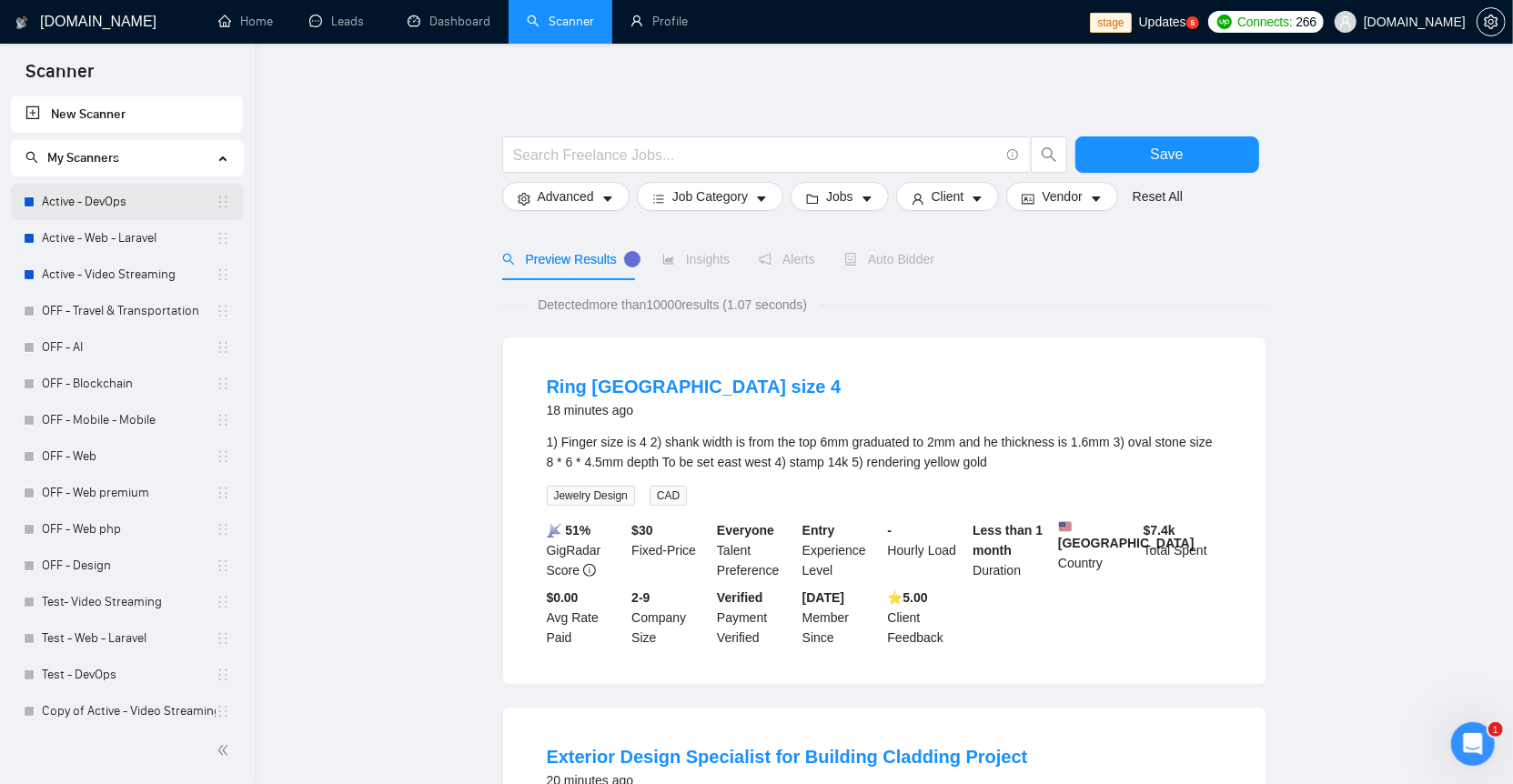 click on "Active - DevOps" at bounding box center [128, 202] 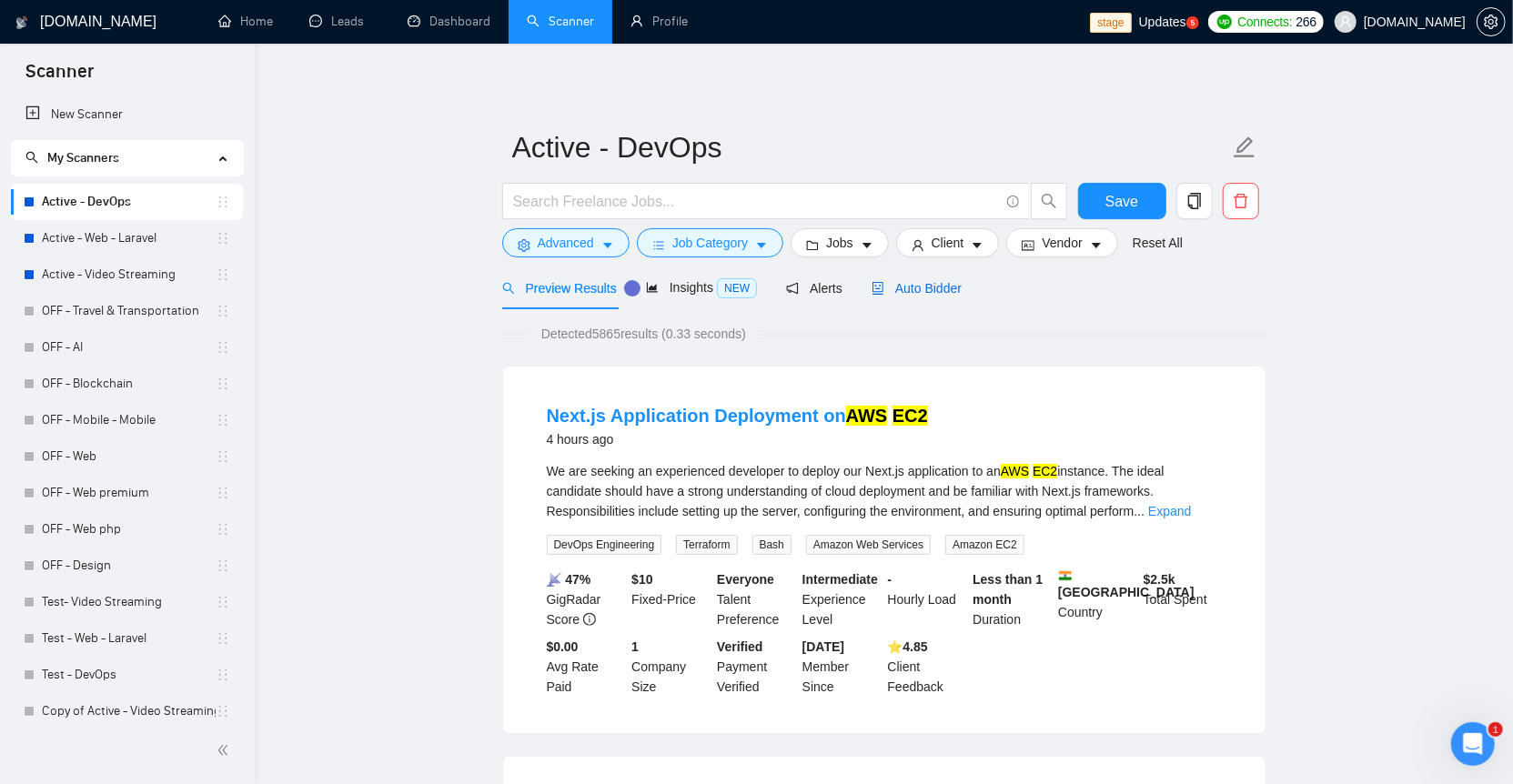 click on "Auto Bidder" at bounding box center [916, 288] 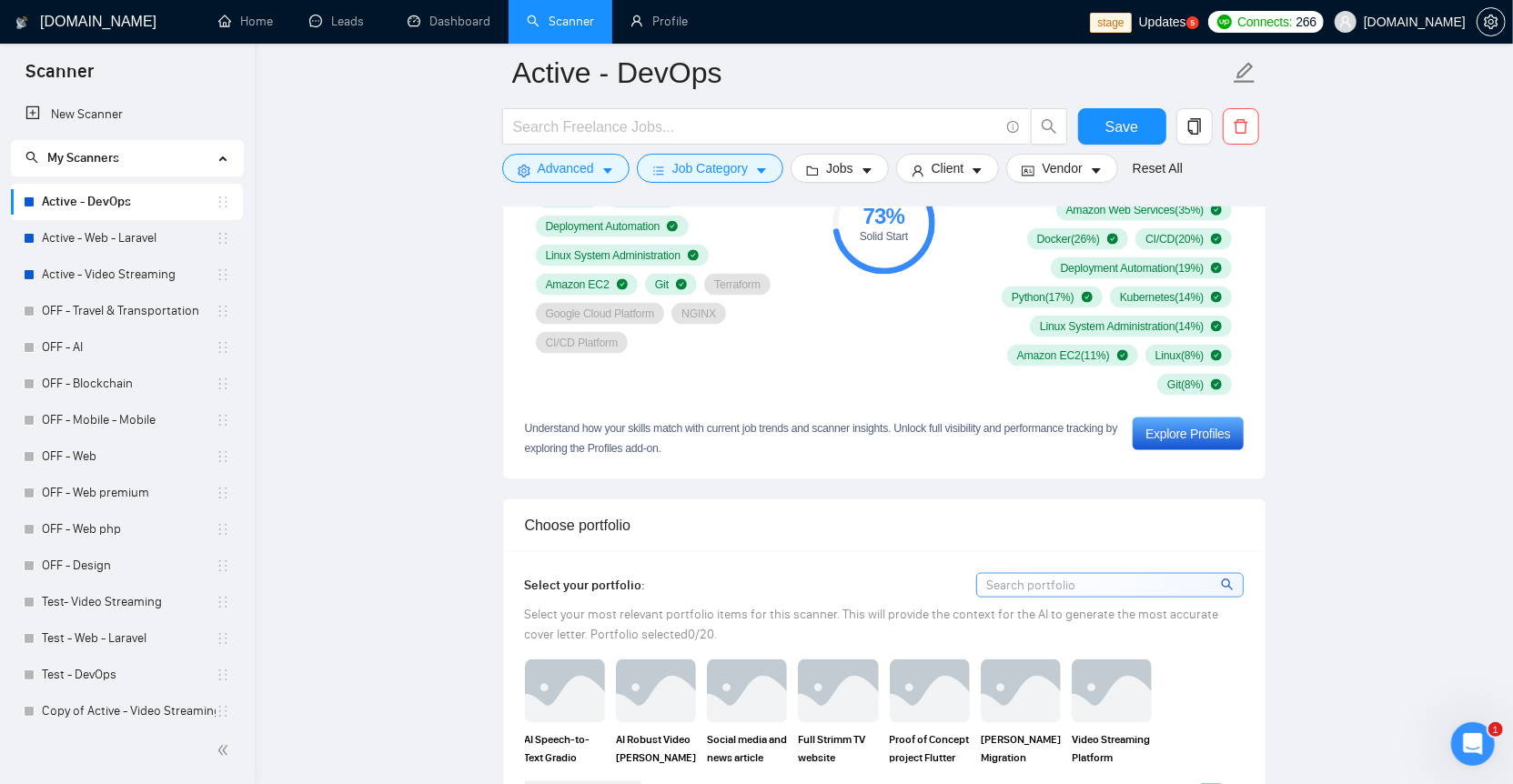 scroll, scrollTop: 1480, scrollLeft: 0, axis: vertical 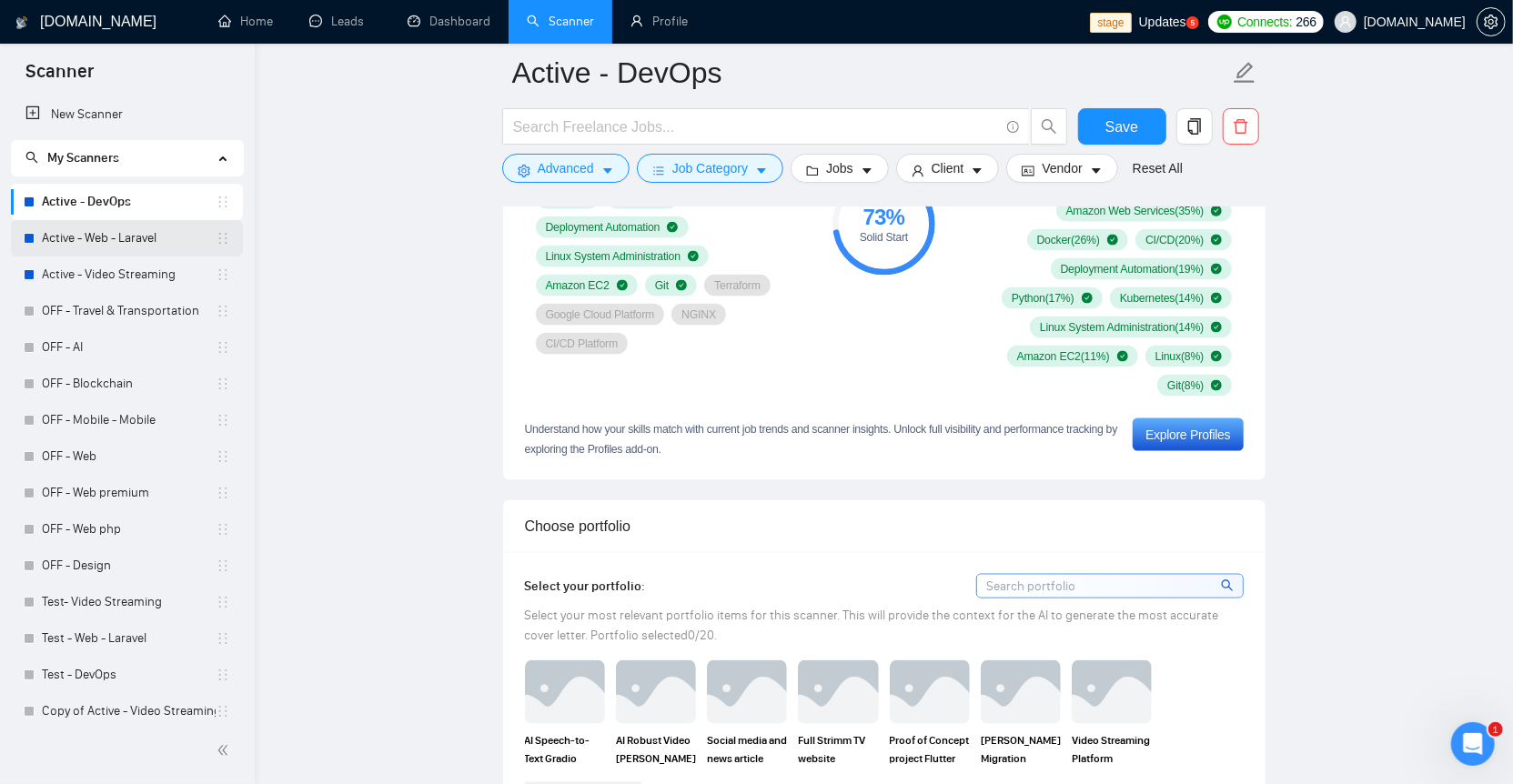 click on "Active - Web - Laravel" at bounding box center [128, 238] 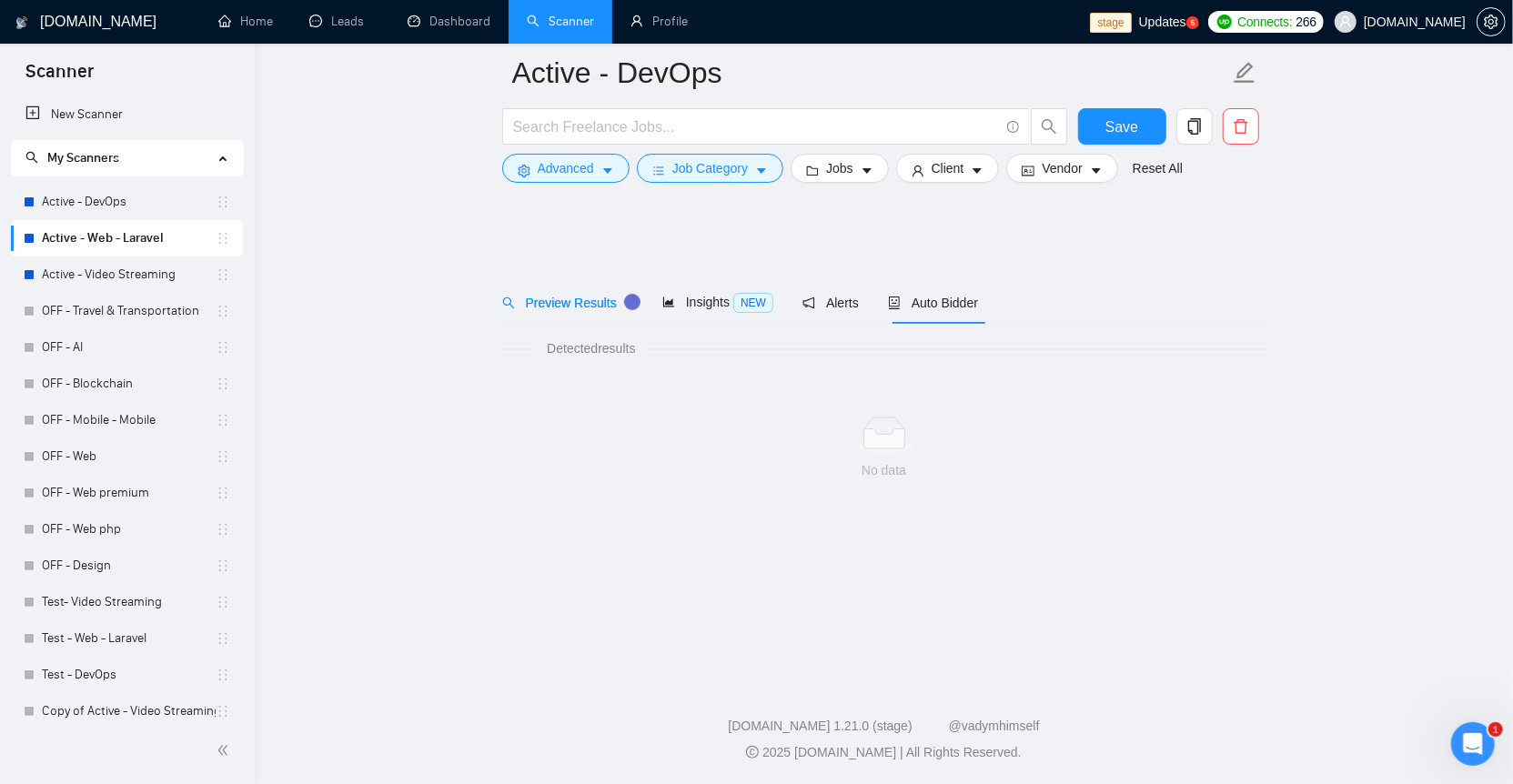 scroll, scrollTop: 0, scrollLeft: 0, axis: both 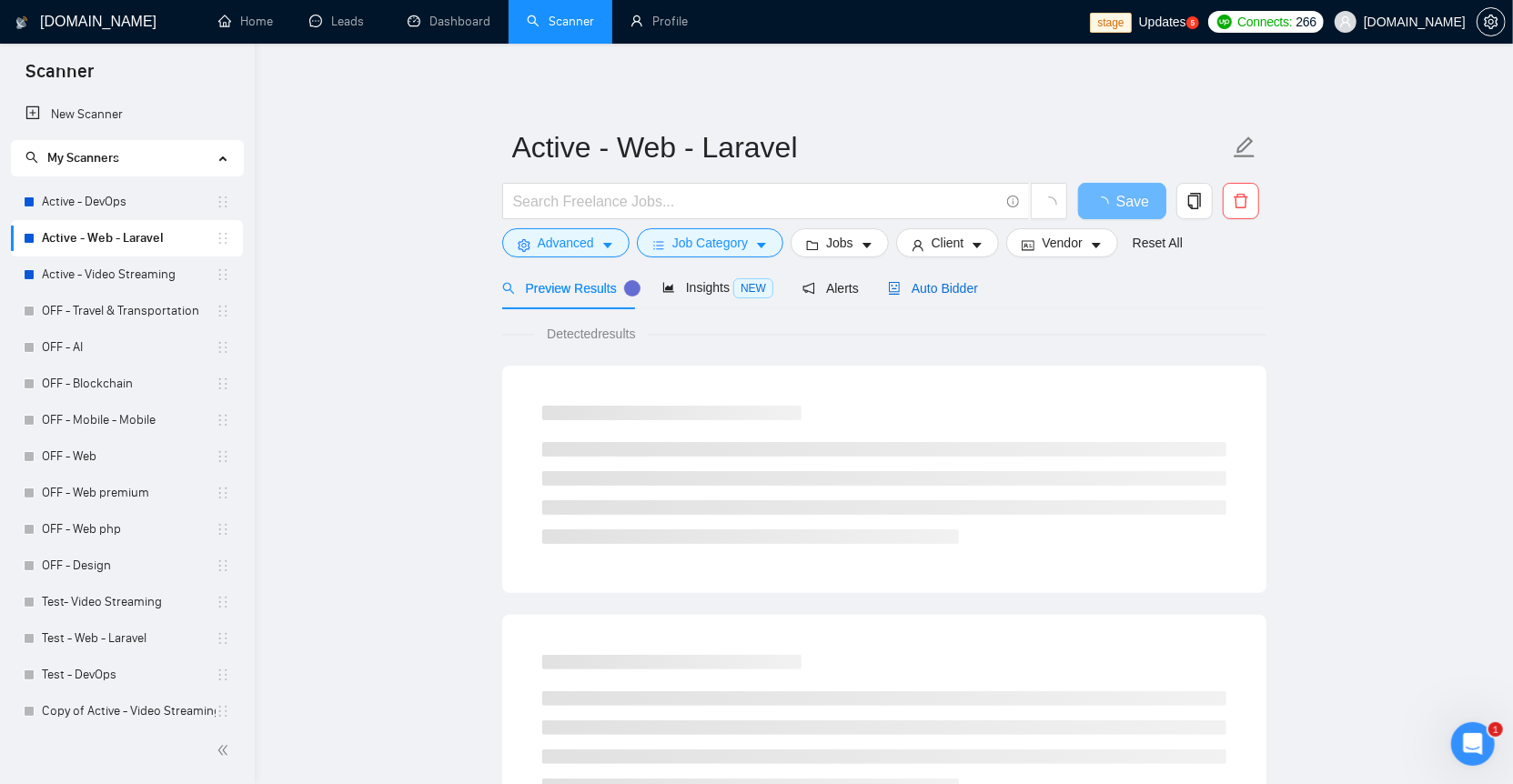 click on "Auto Bidder" at bounding box center (933, 288) 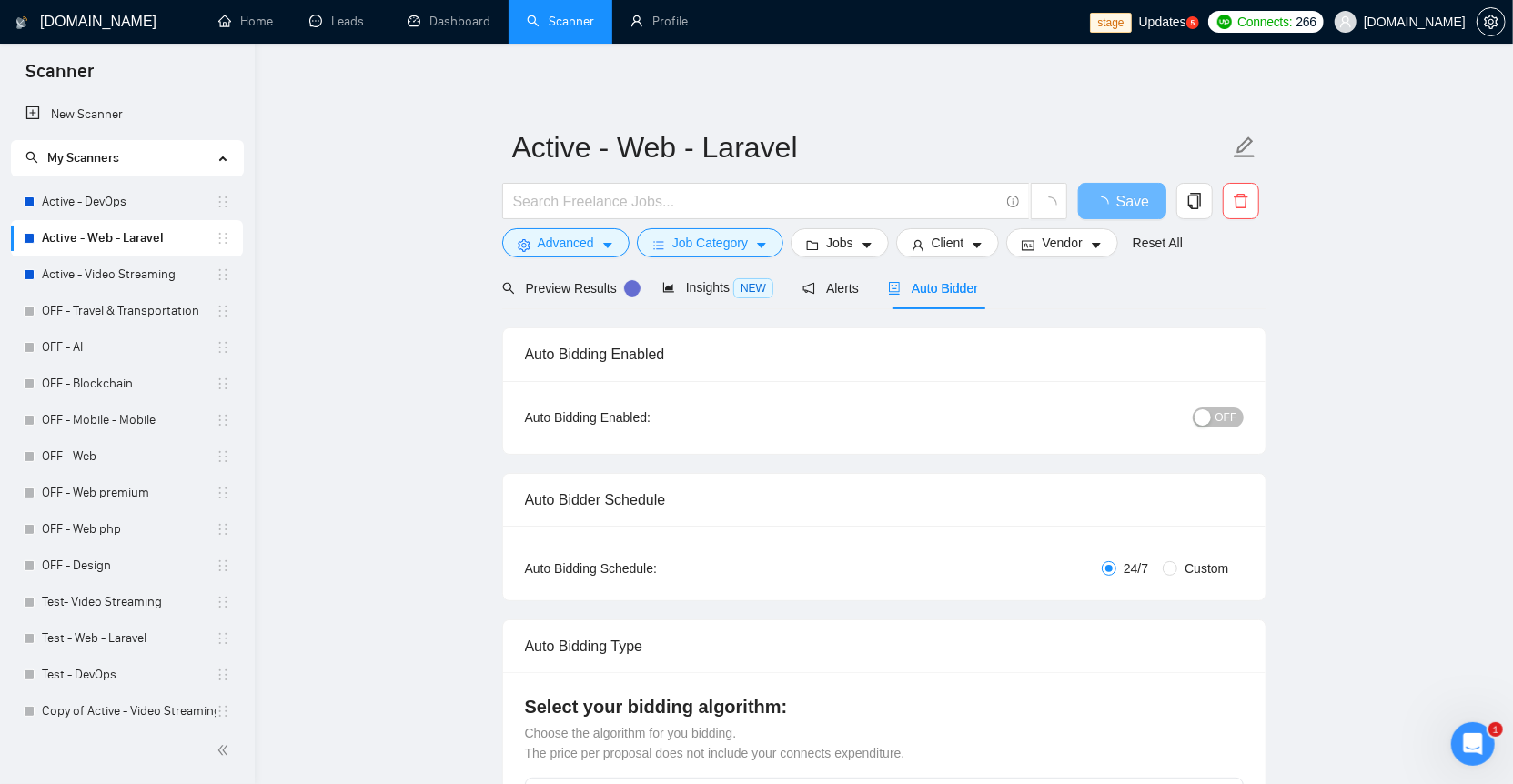 type 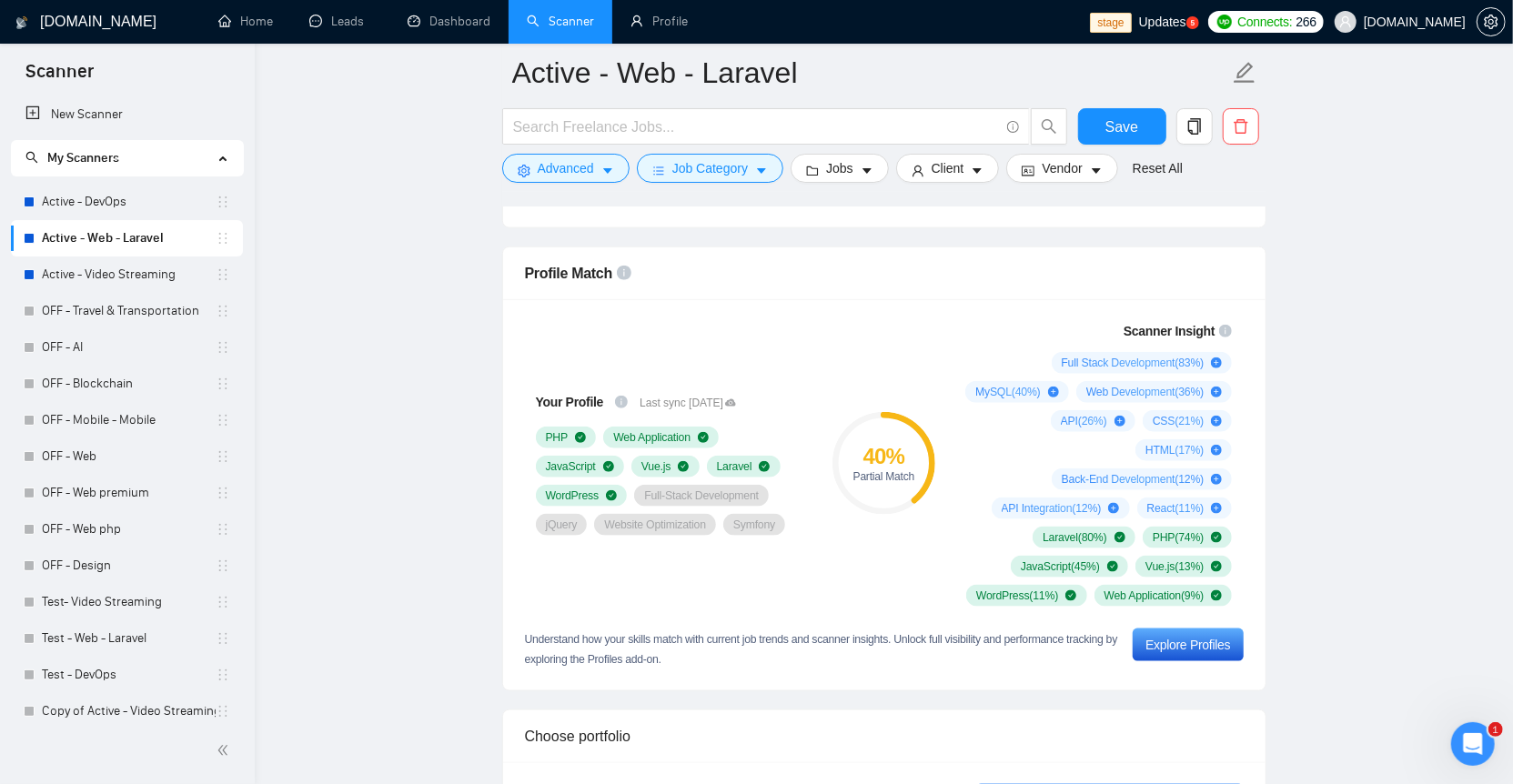 scroll, scrollTop: 1212, scrollLeft: 0, axis: vertical 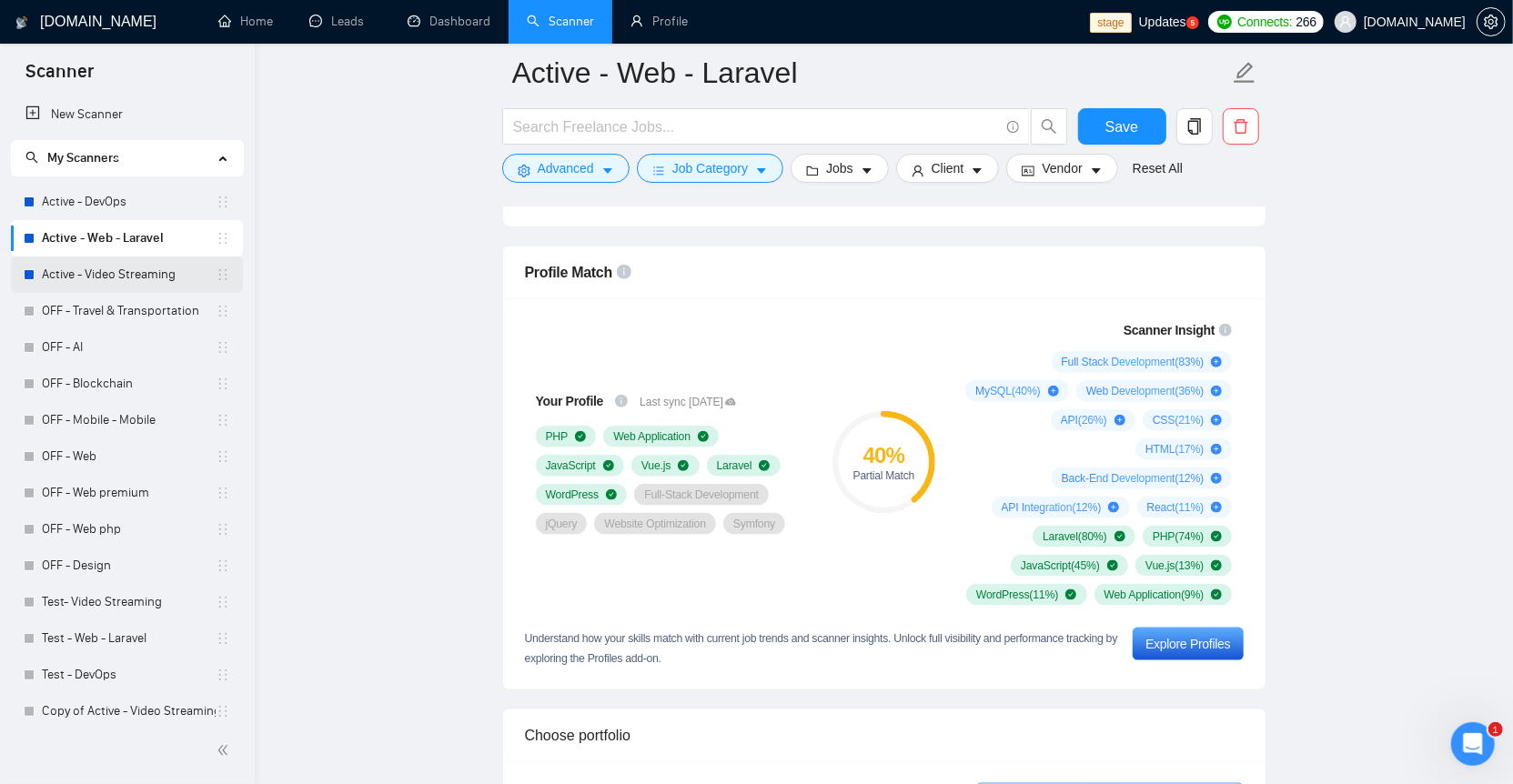 click on "Active - Video Streaming" at bounding box center [128, 275] 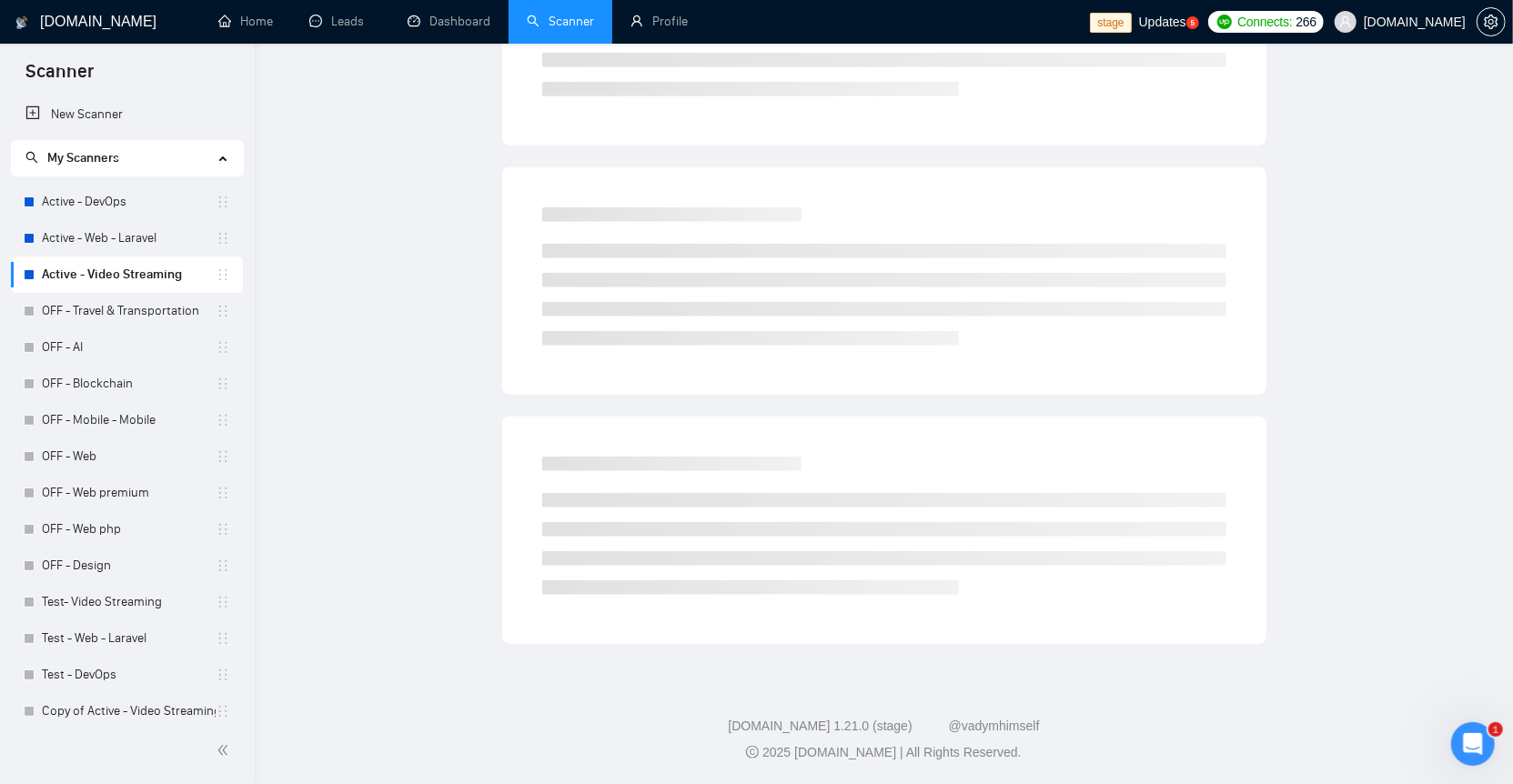 scroll, scrollTop: 0, scrollLeft: 0, axis: both 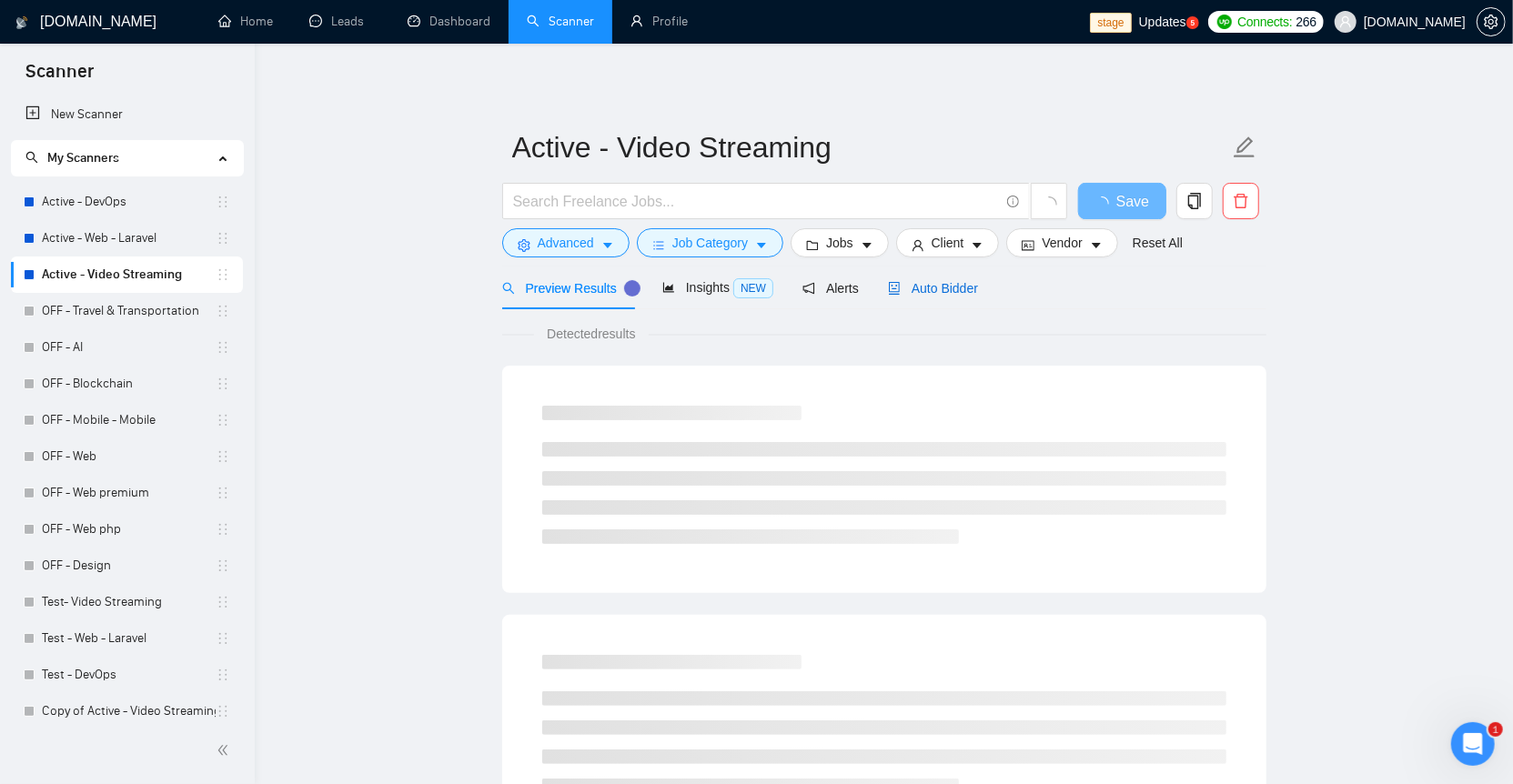 click on "Auto Bidder" at bounding box center (933, 288) 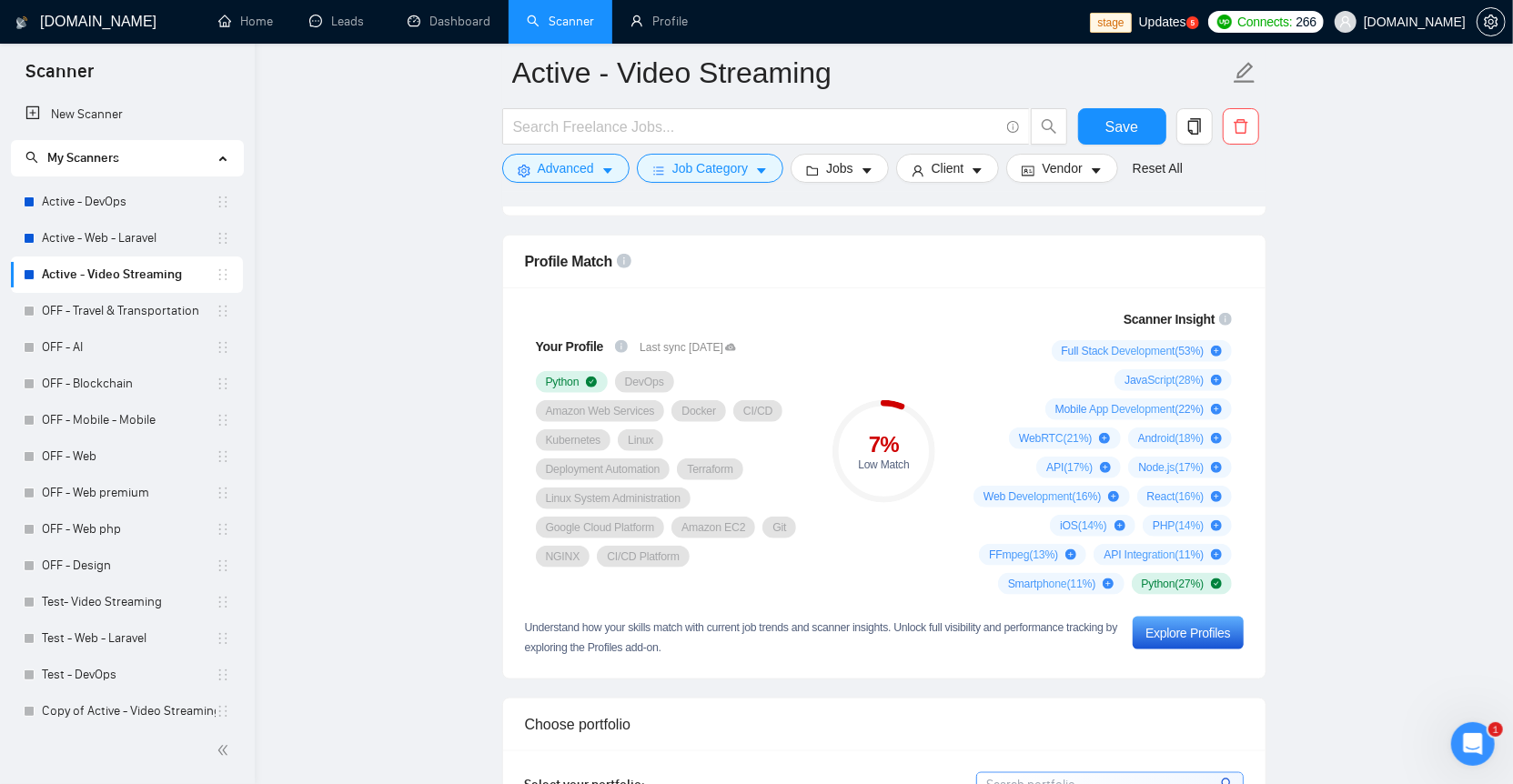 scroll, scrollTop: 1149, scrollLeft: 0, axis: vertical 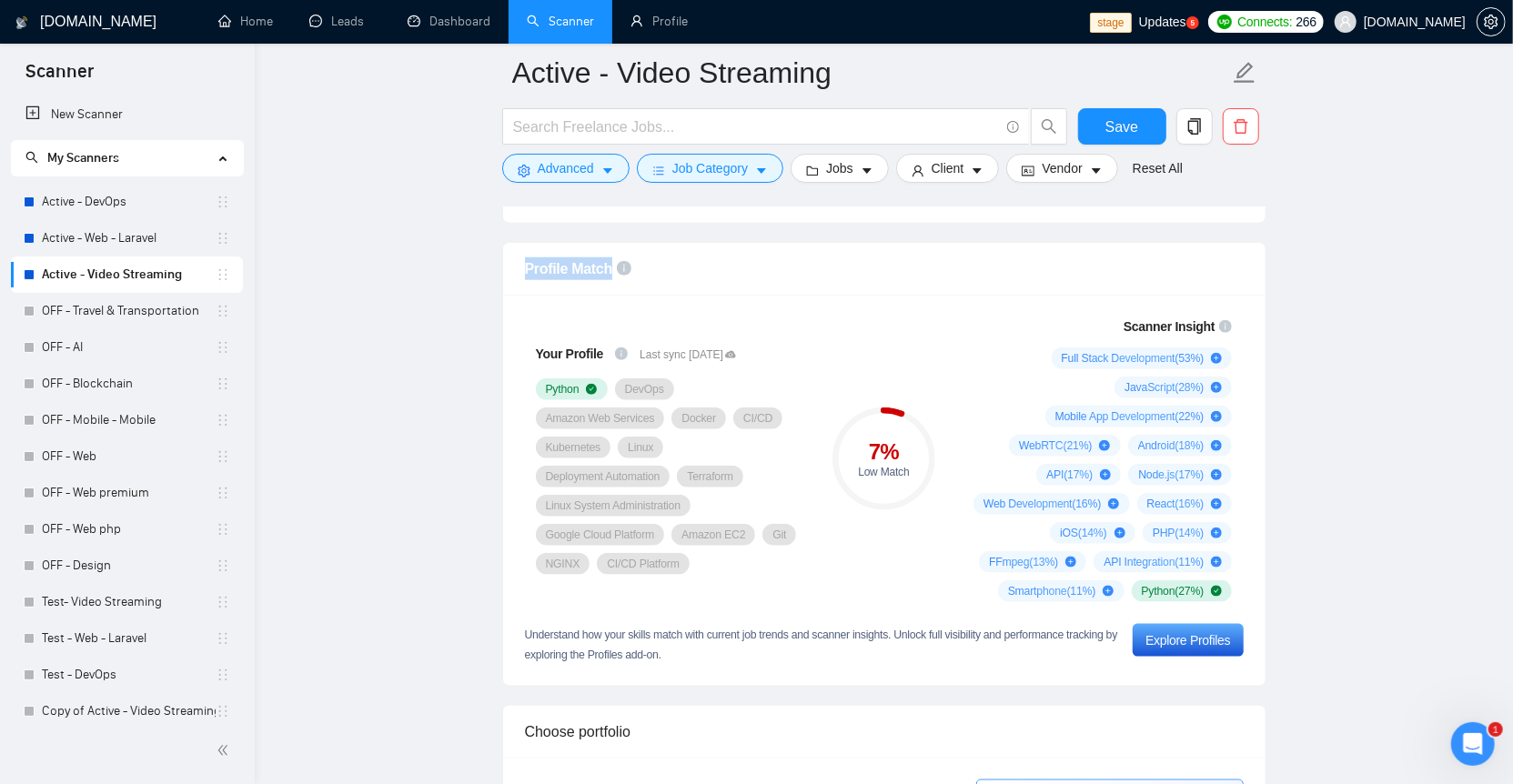 drag, startPoint x: 493, startPoint y: 247, endPoint x: 591, endPoint y: 282, distance: 104.06248 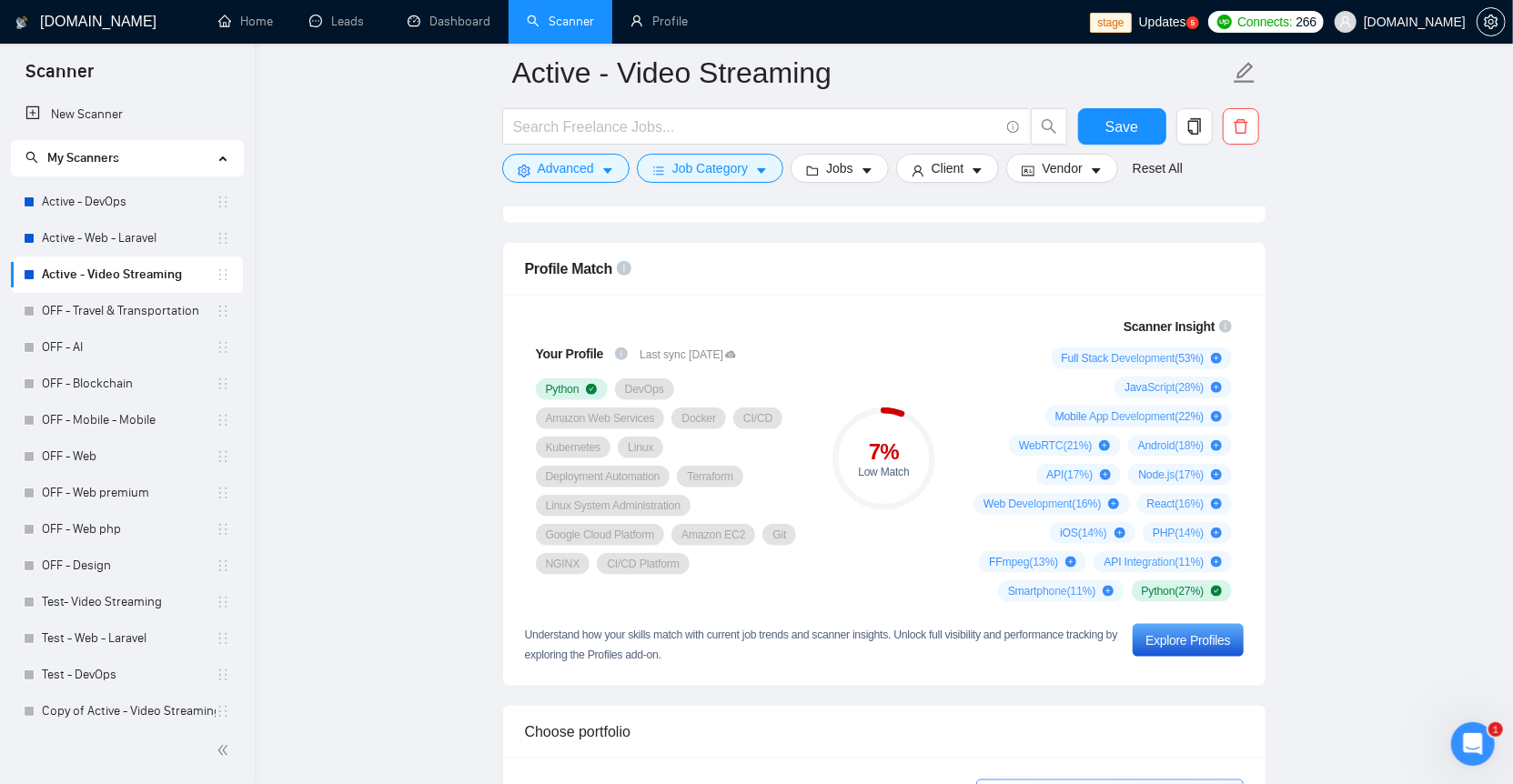 click on "Profile Match" at bounding box center [884, 268] 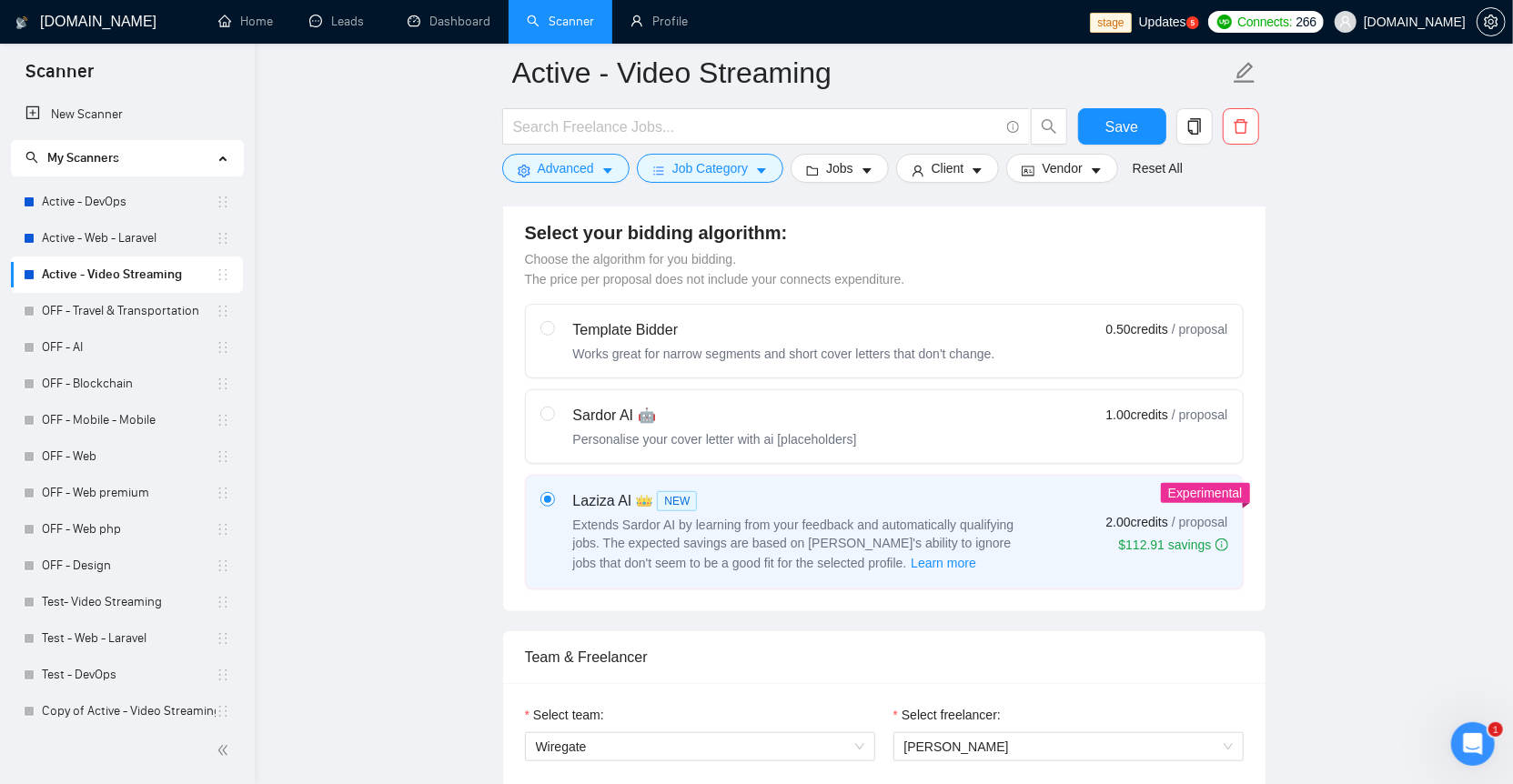 scroll, scrollTop: 0, scrollLeft: 0, axis: both 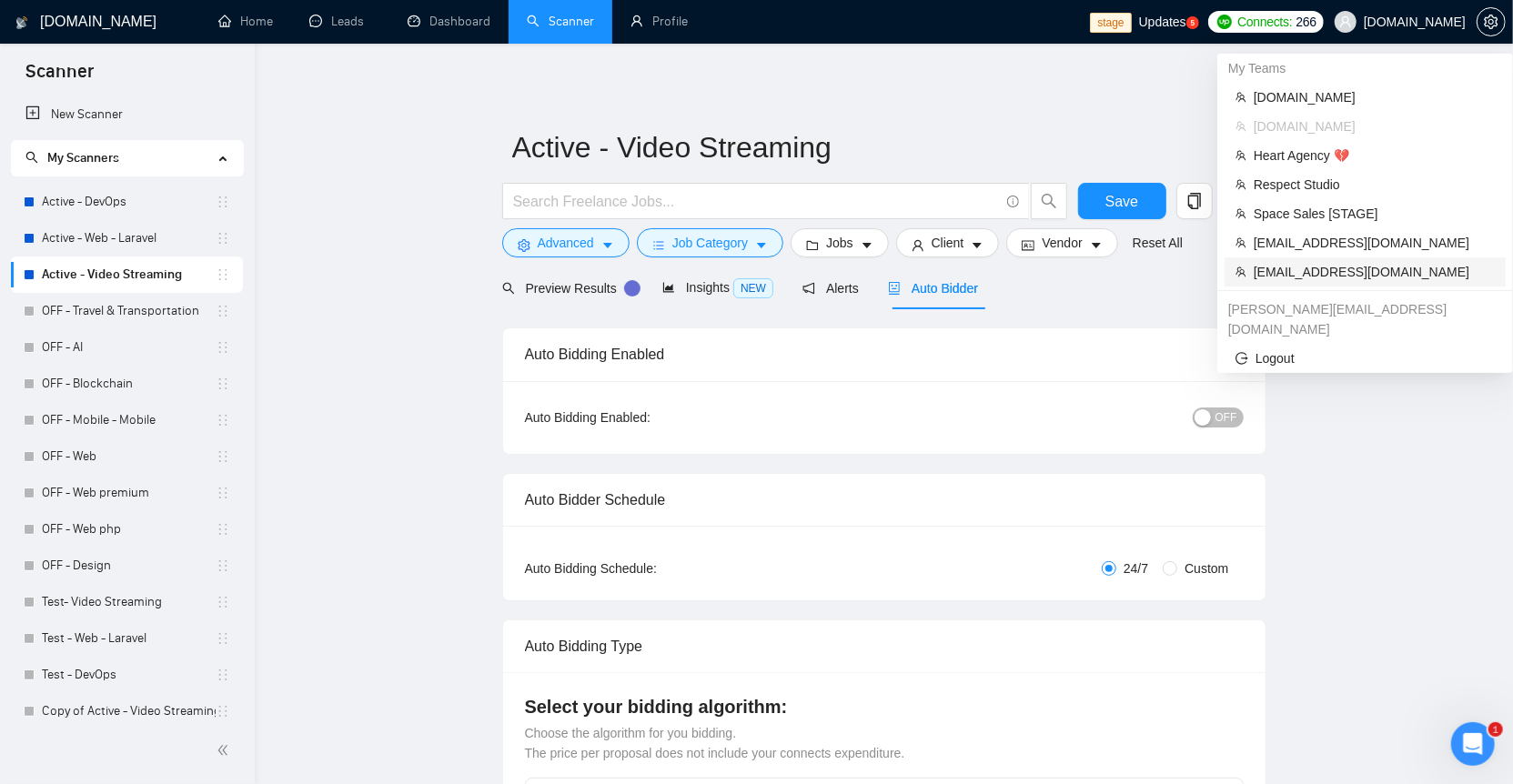 click on "[EMAIL_ADDRESS][DOMAIN_NAME]" at bounding box center (1374, 272) 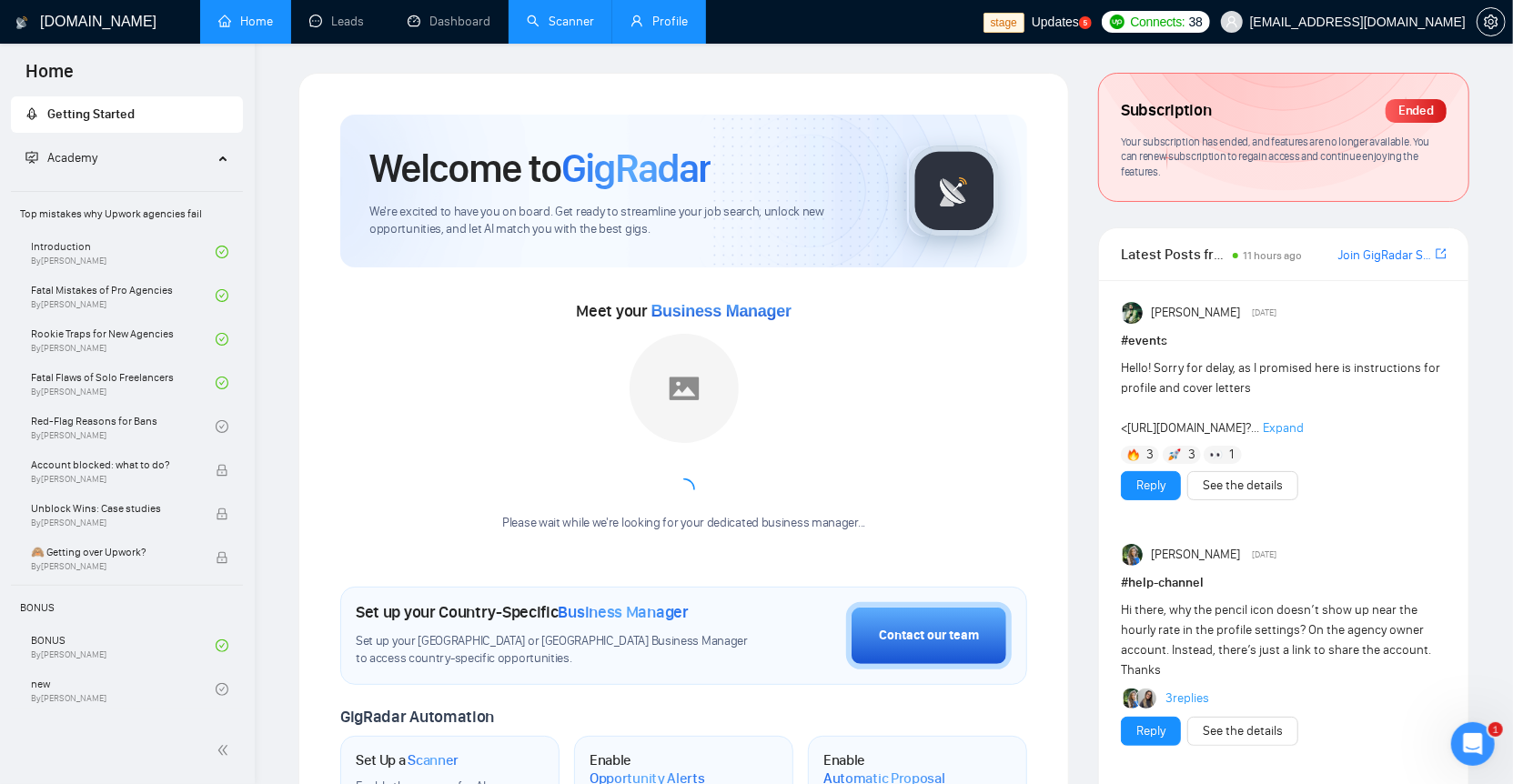 click on "Profile" at bounding box center (659, 21) 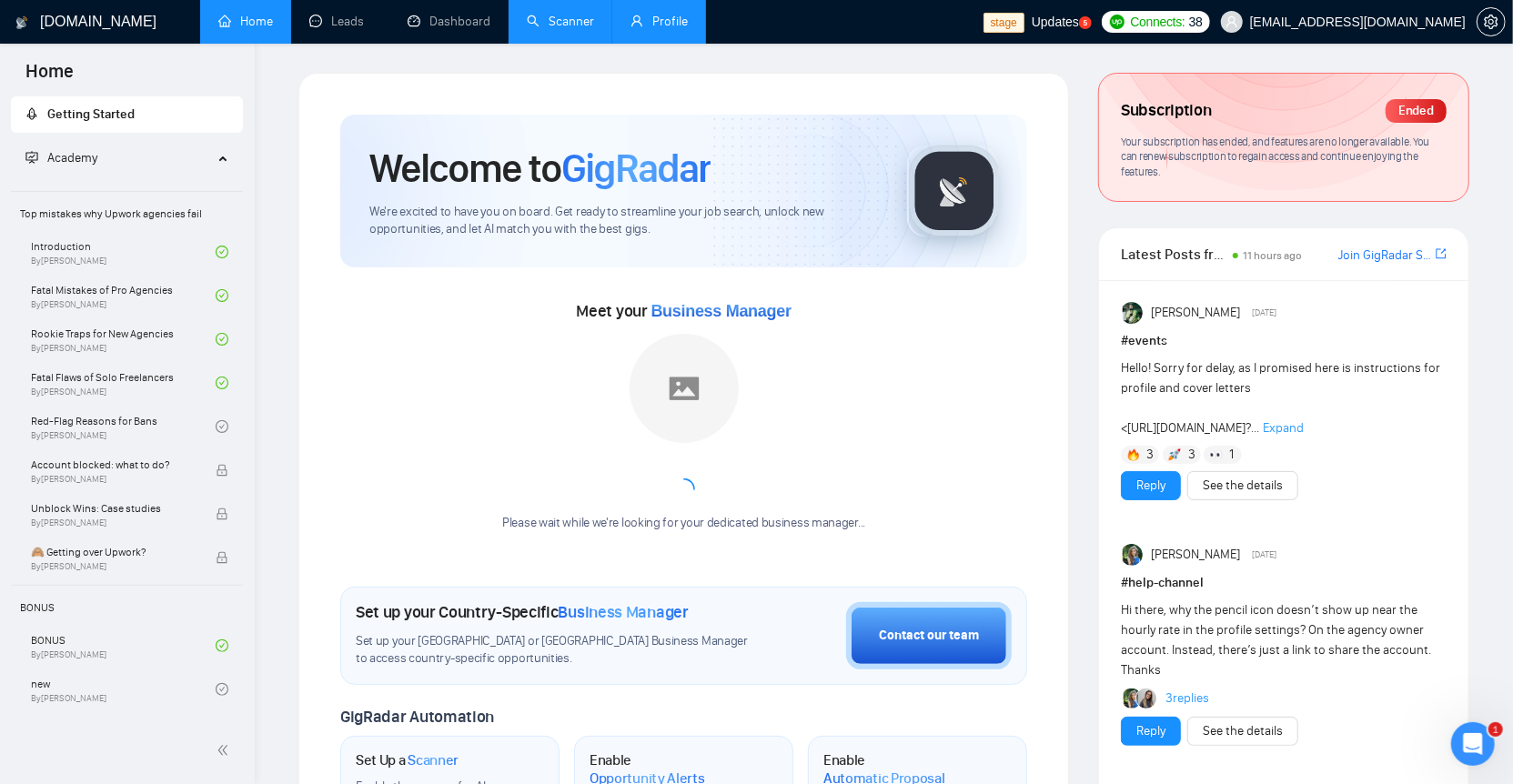 click on "Scanner" at bounding box center [560, 21] 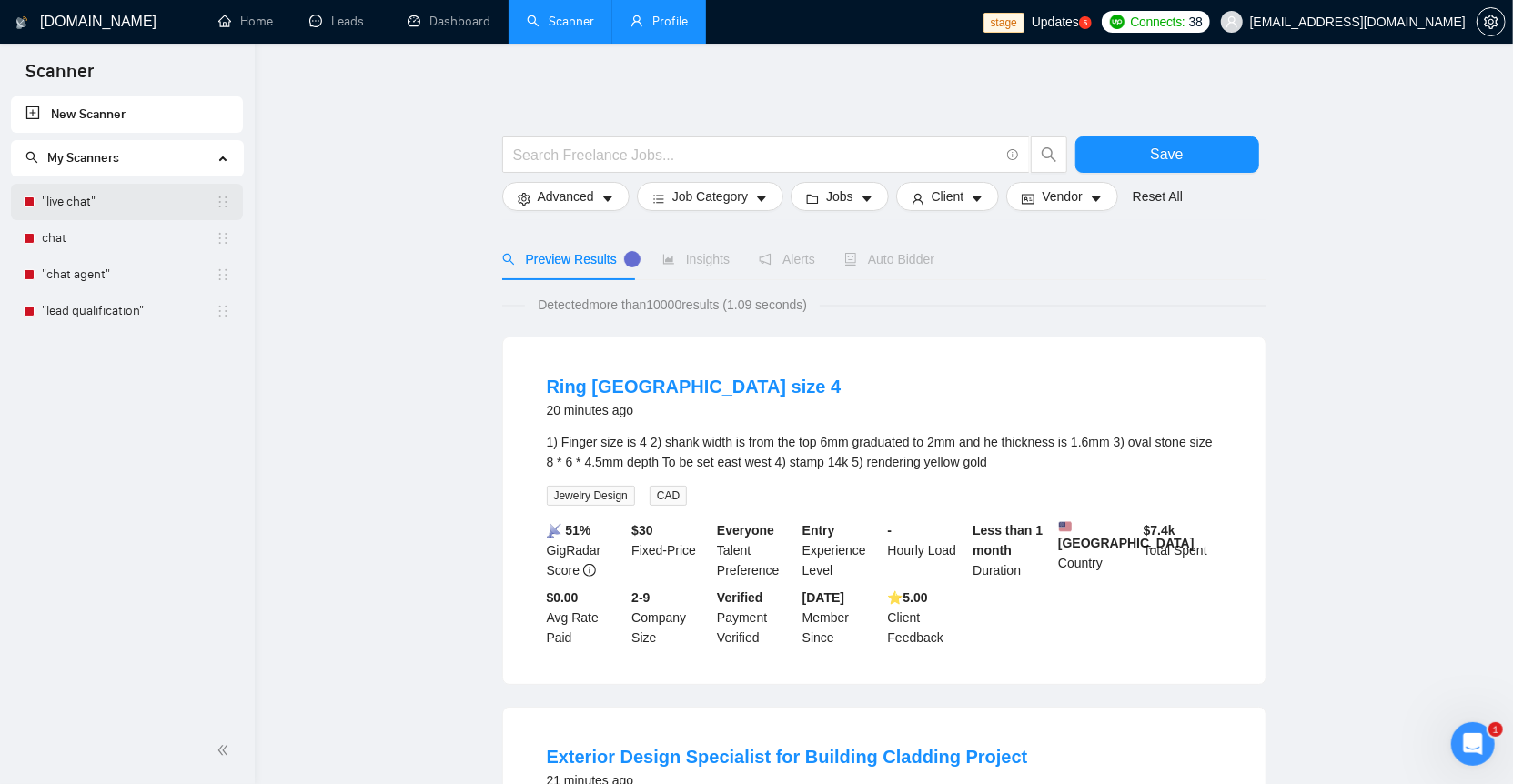 click on ""live chat"" at bounding box center [128, 202] 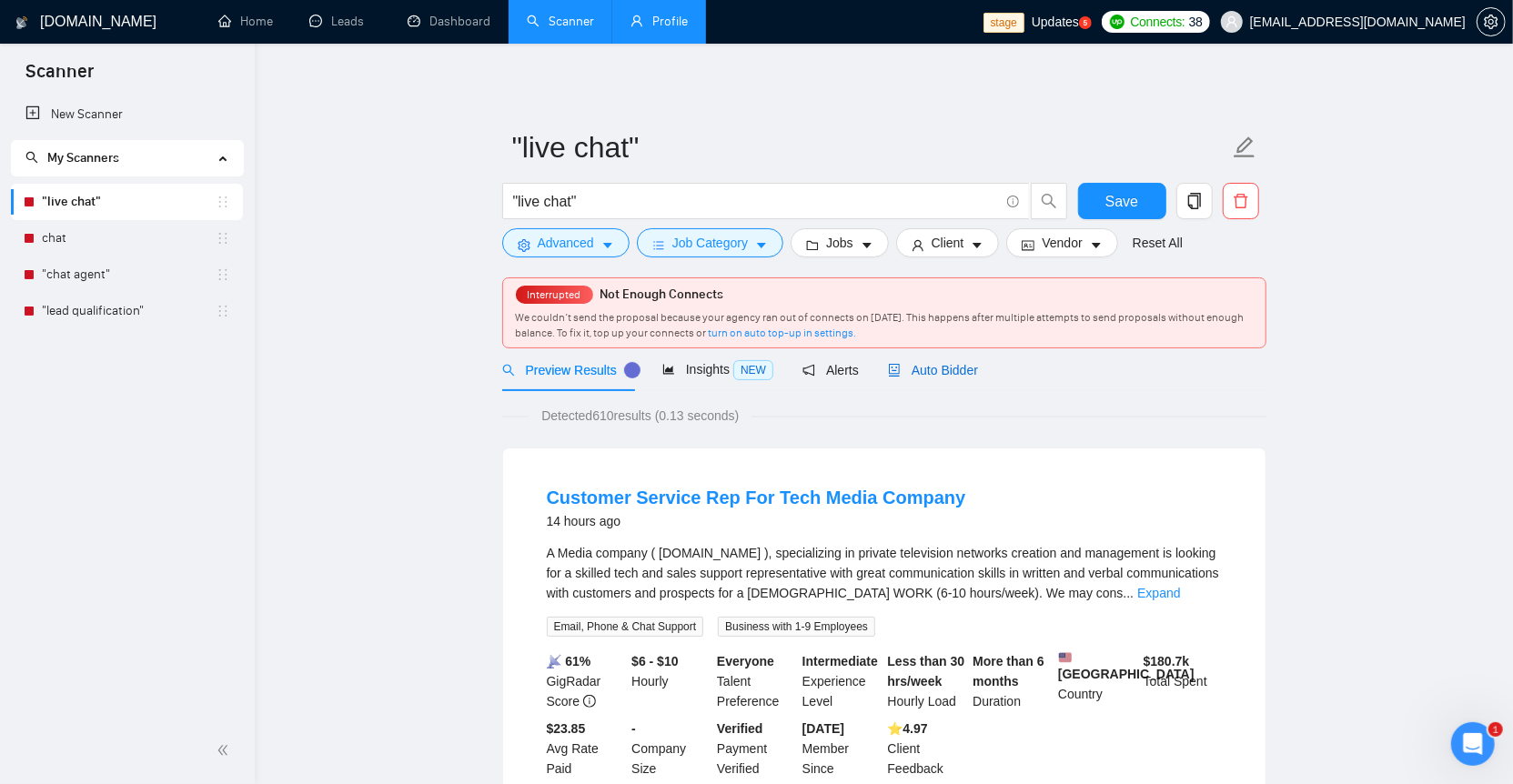 click on "Auto Bidder" at bounding box center (933, 370) 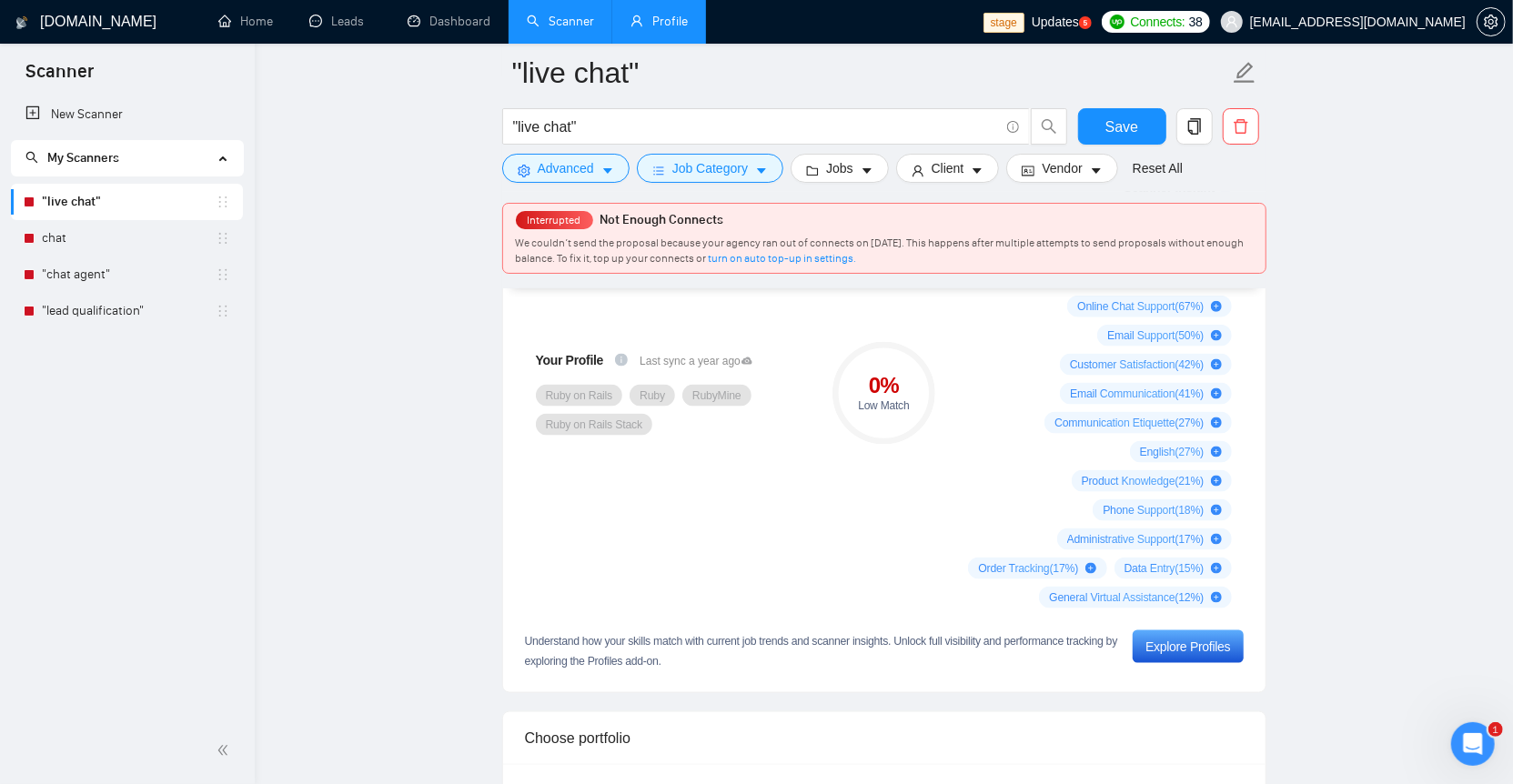 scroll, scrollTop: 1374, scrollLeft: 0, axis: vertical 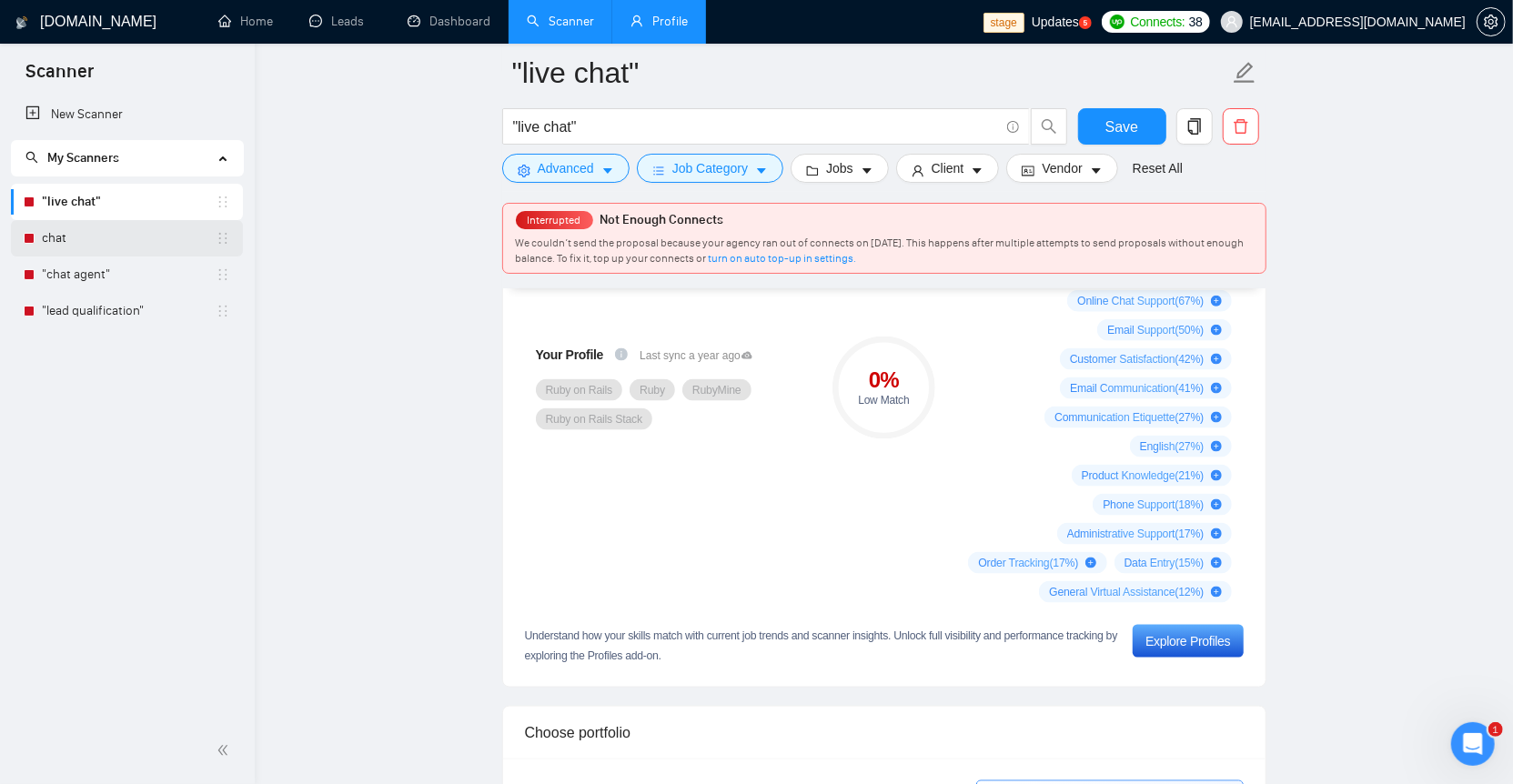 click on "chat" at bounding box center [128, 238] 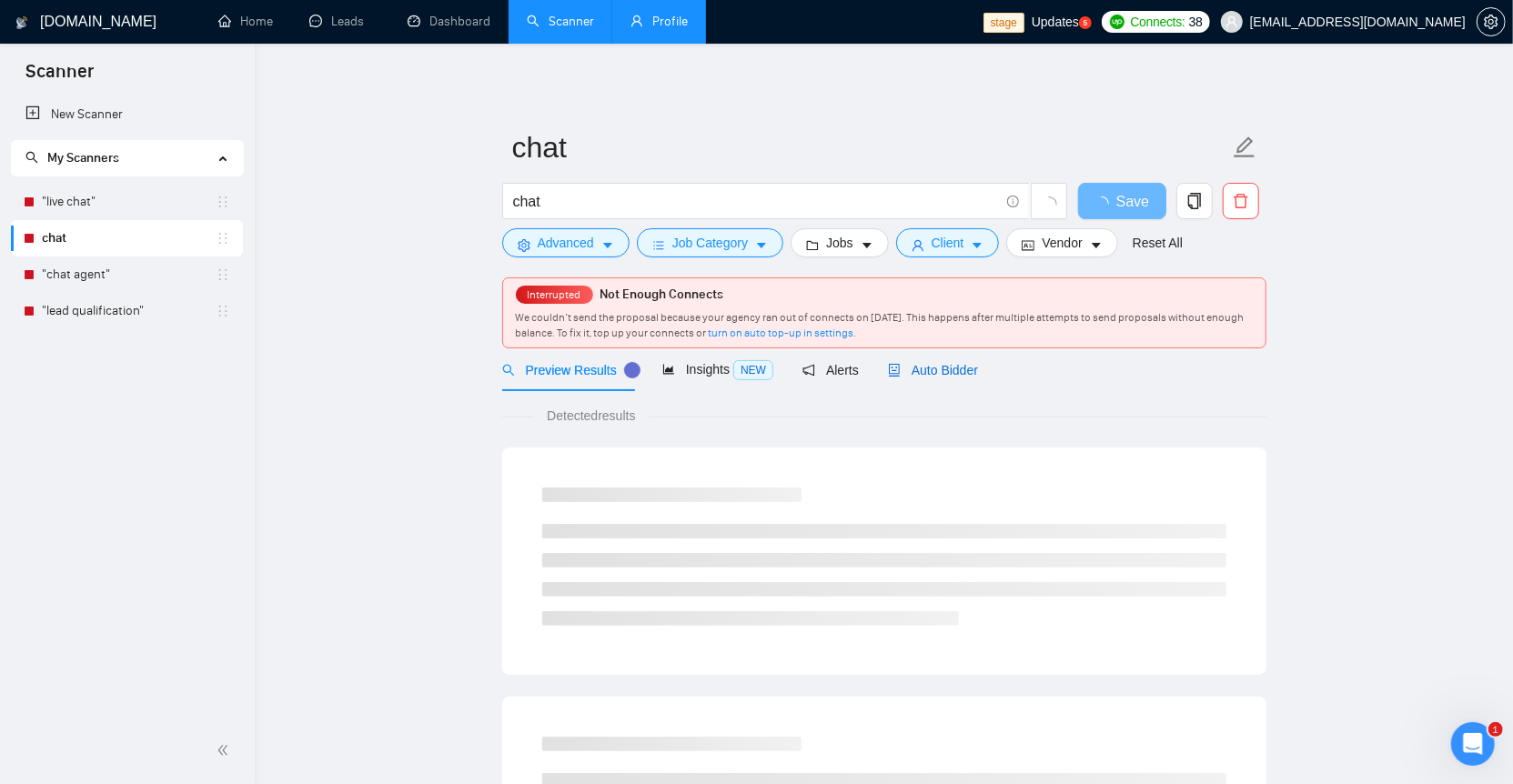 click on "Auto Bidder" at bounding box center [933, 370] 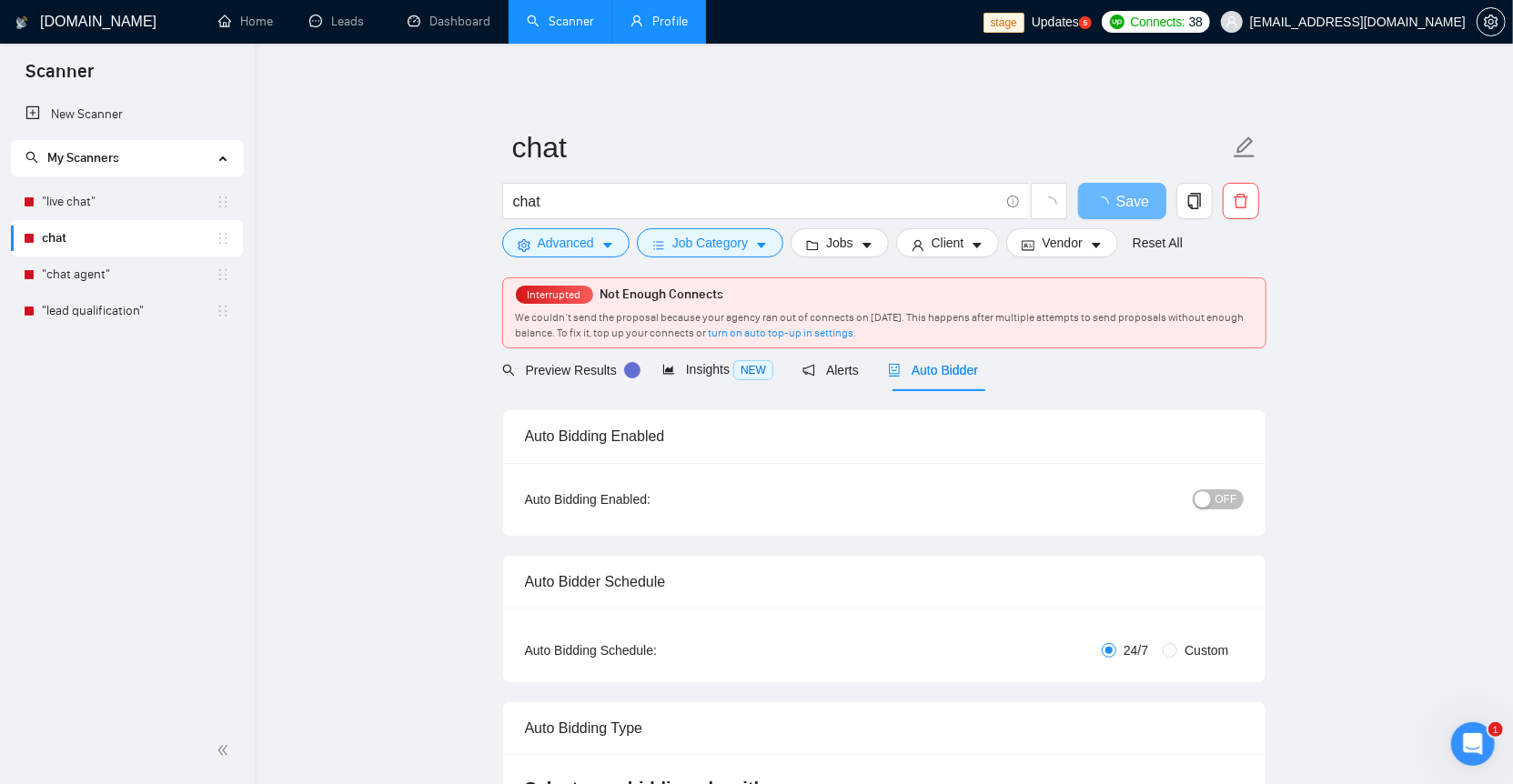 type 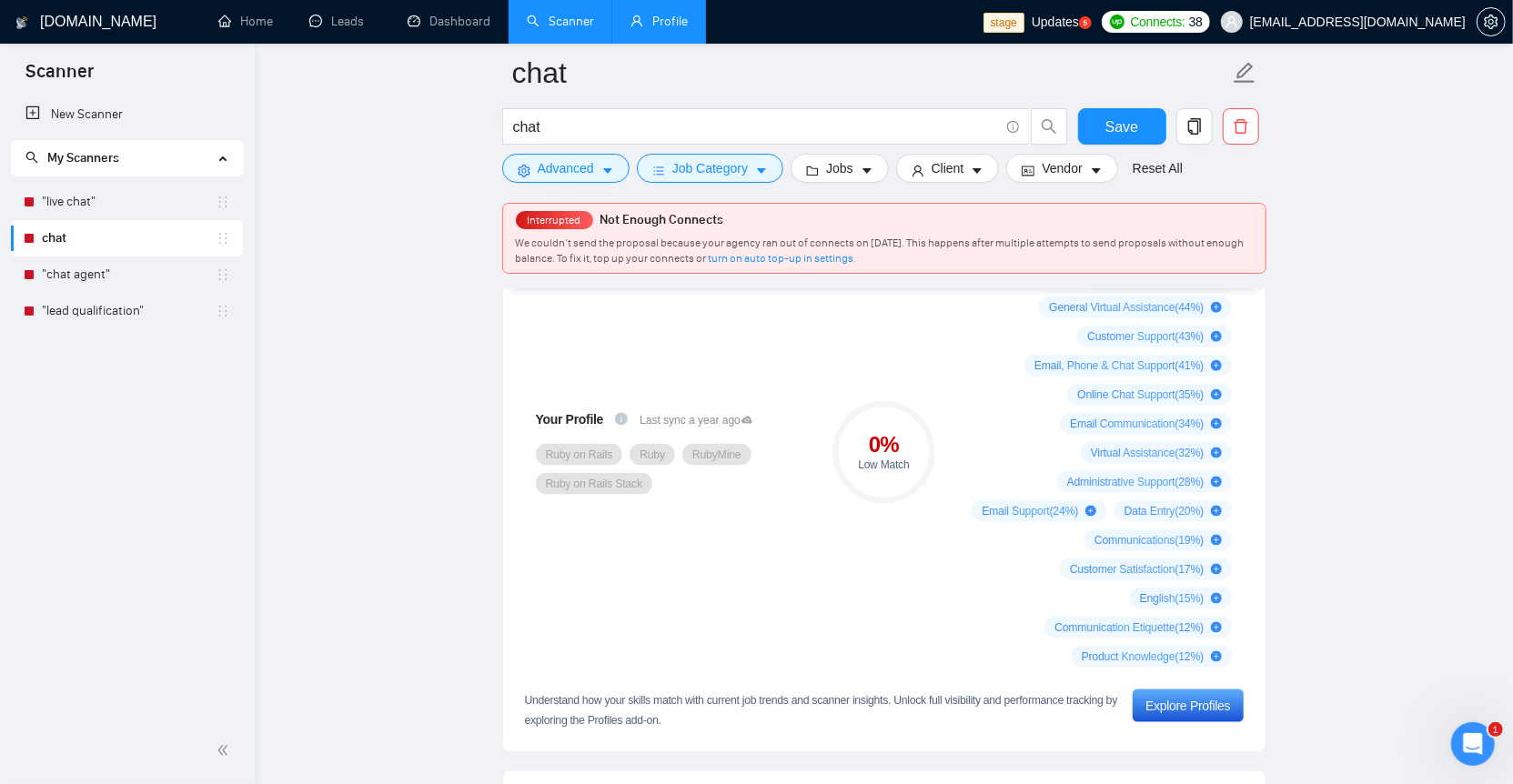 scroll, scrollTop: 1311, scrollLeft: 0, axis: vertical 